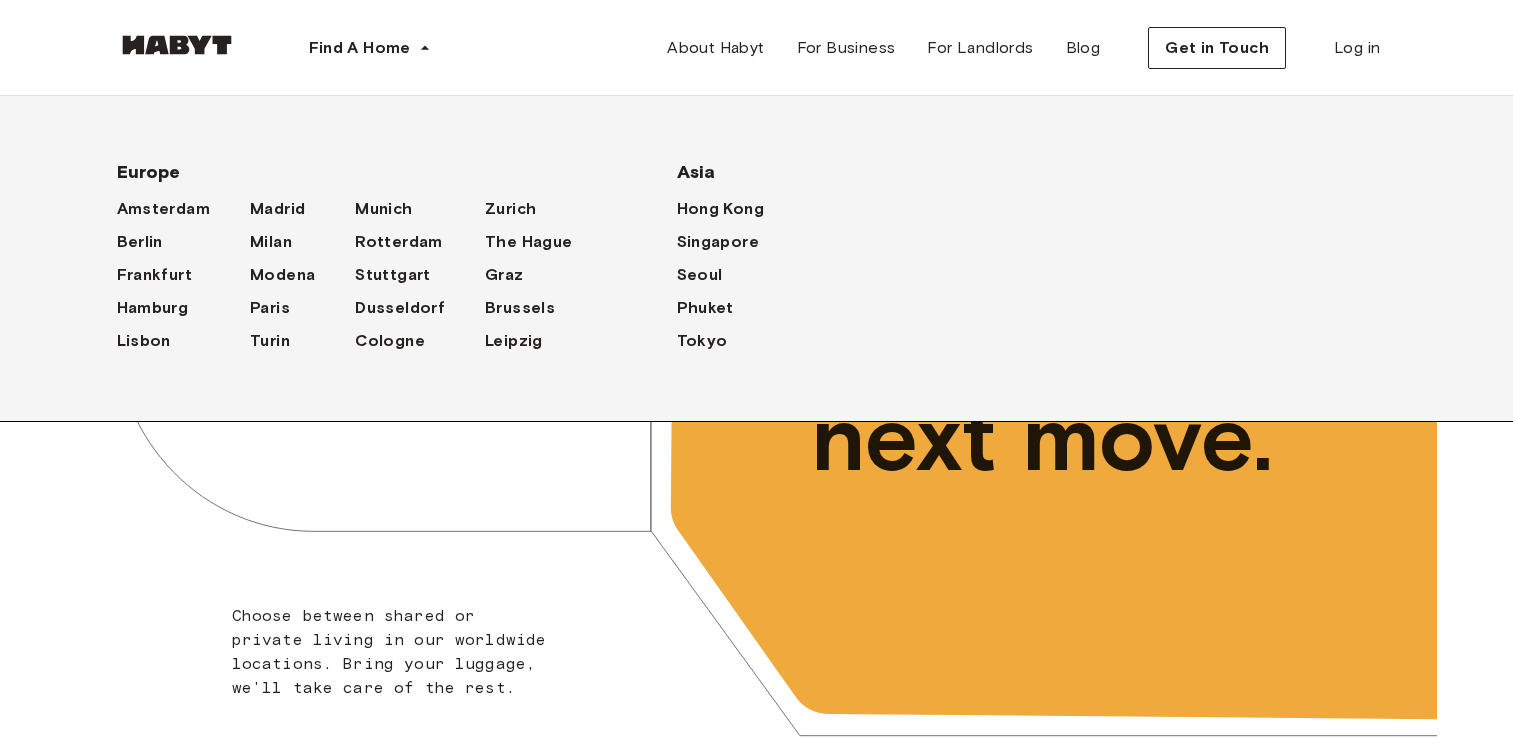 scroll, scrollTop: 0, scrollLeft: 0, axis: both 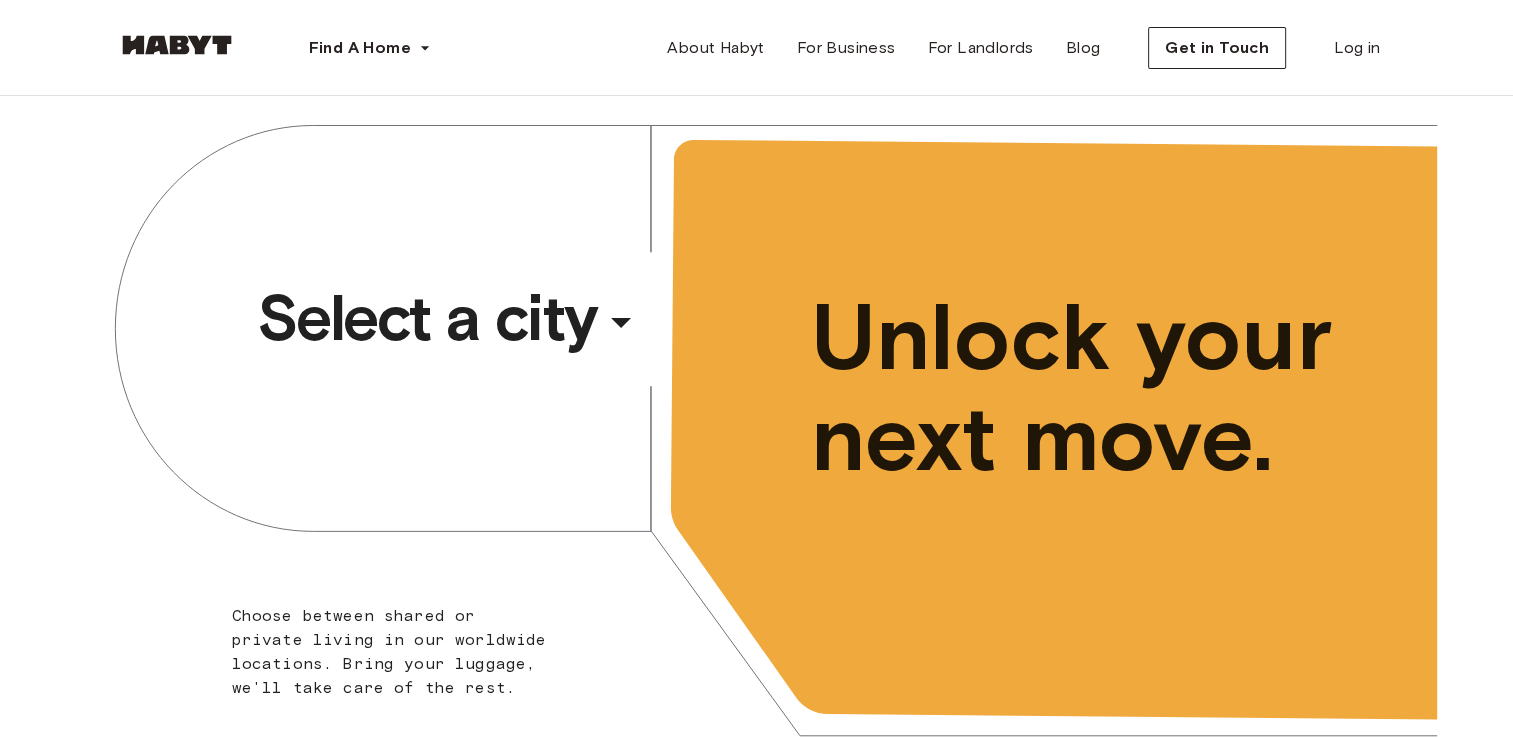 click on "​" at bounding box center [648, 338] 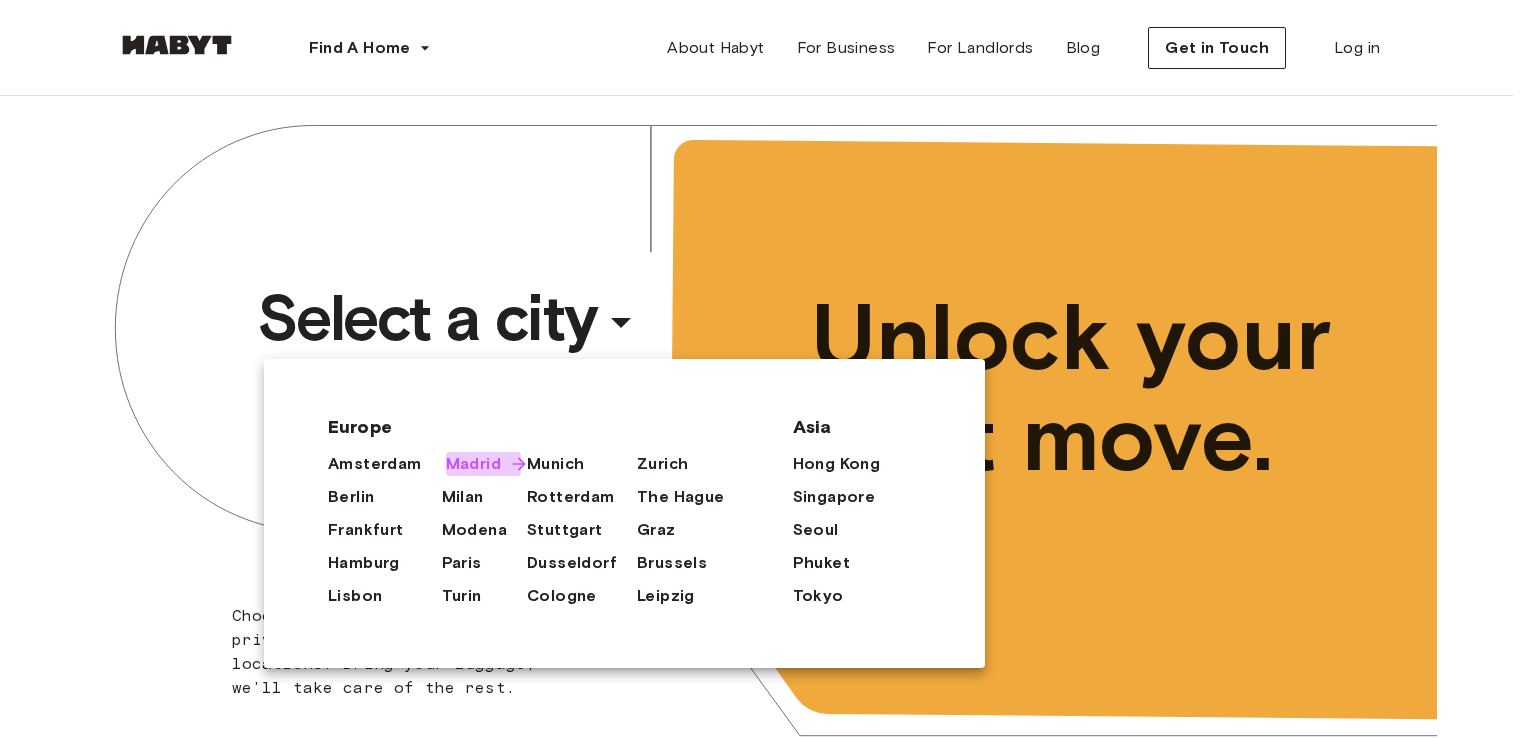 click on "Madrid" at bounding box center (473, 464) 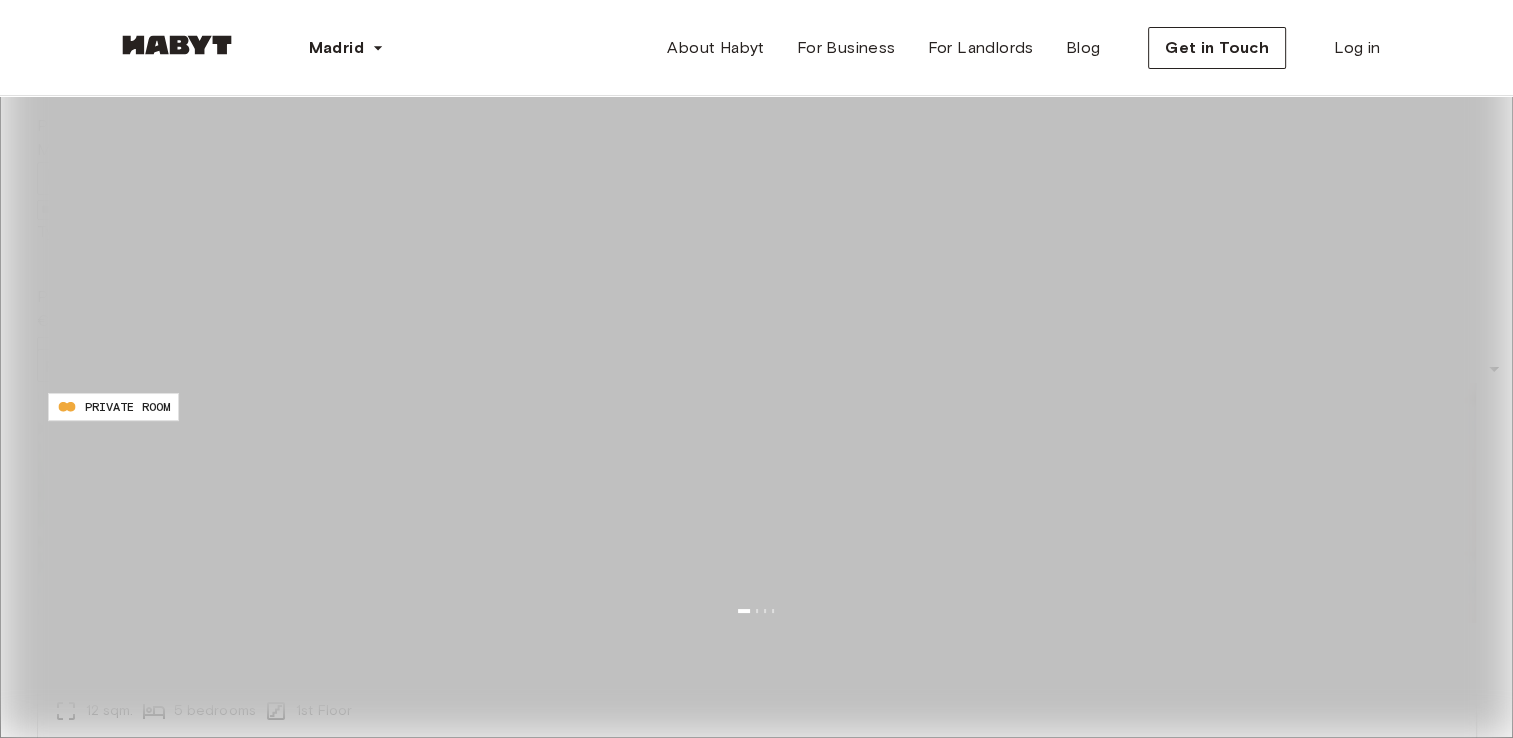 click at bounding box center [757, 929] 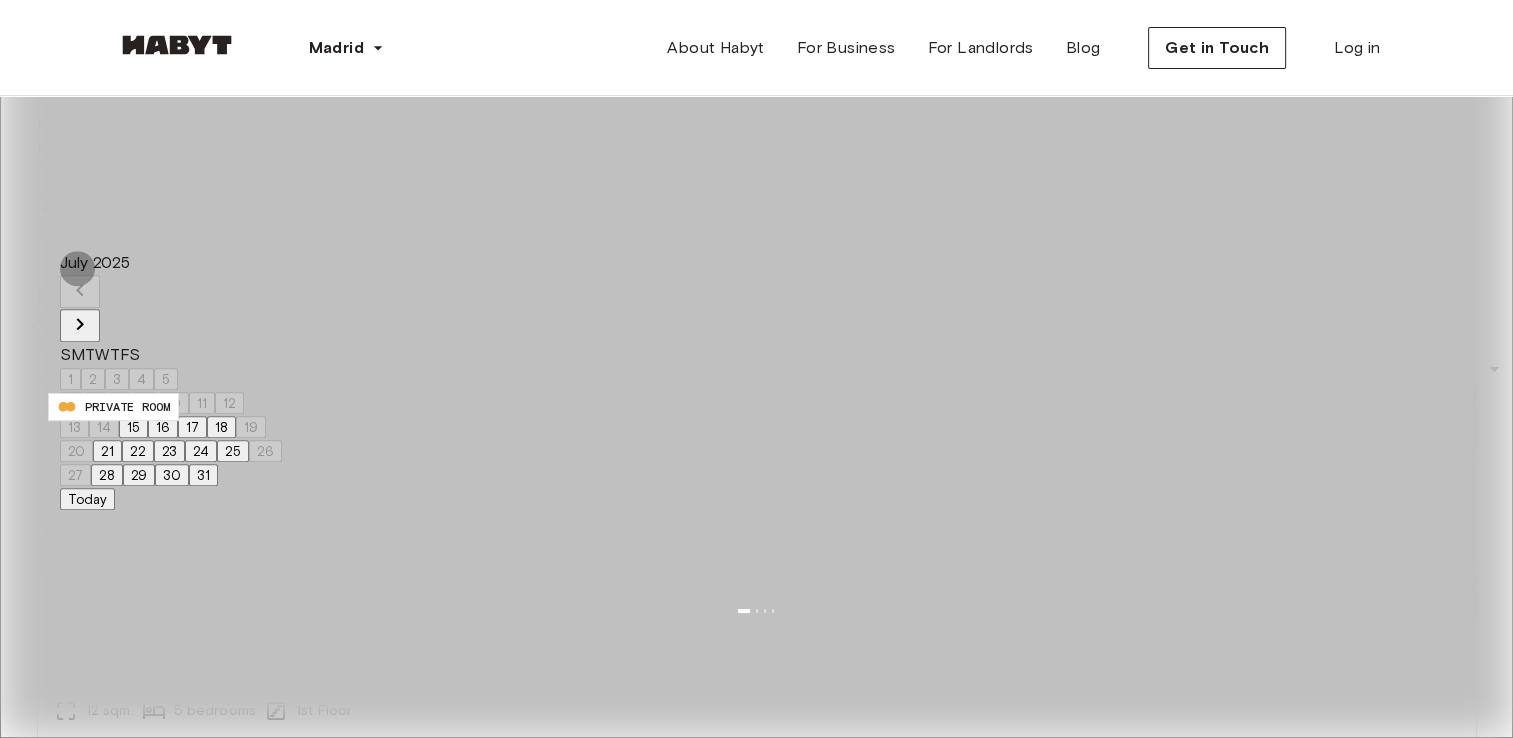 click 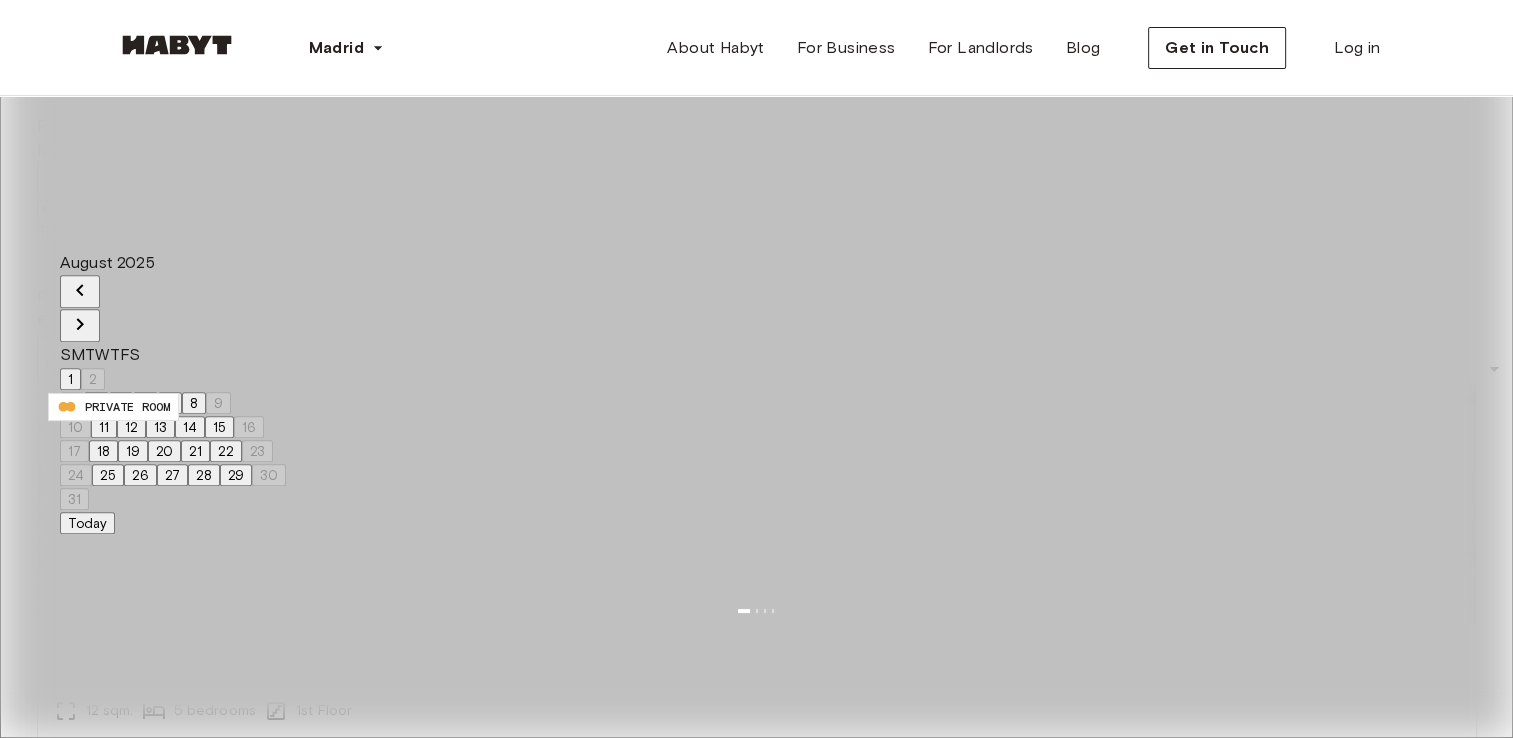 click on "17 18 19 20 21 22 23" at bounding box center (173, 451) 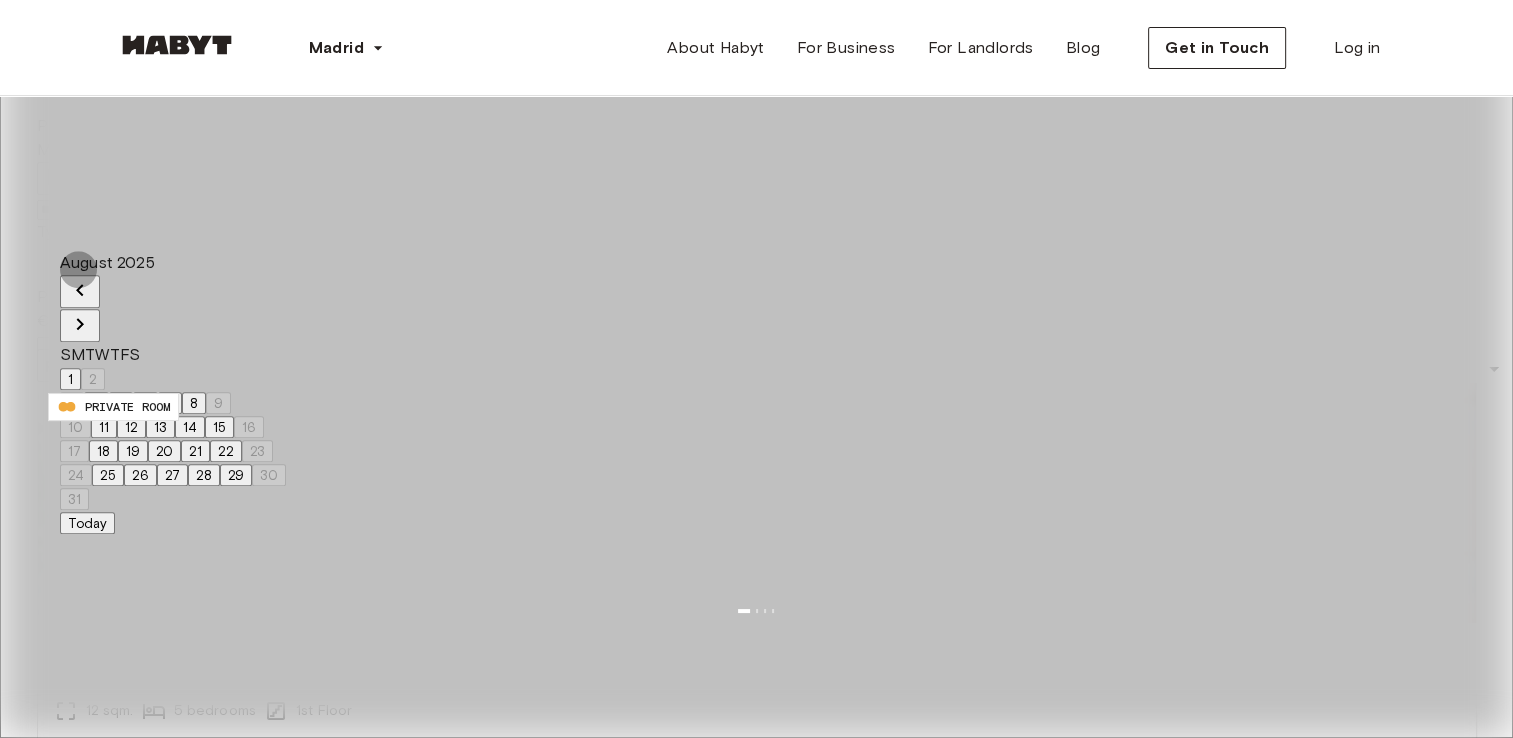 click on "25" at bounding box center (108, 475) 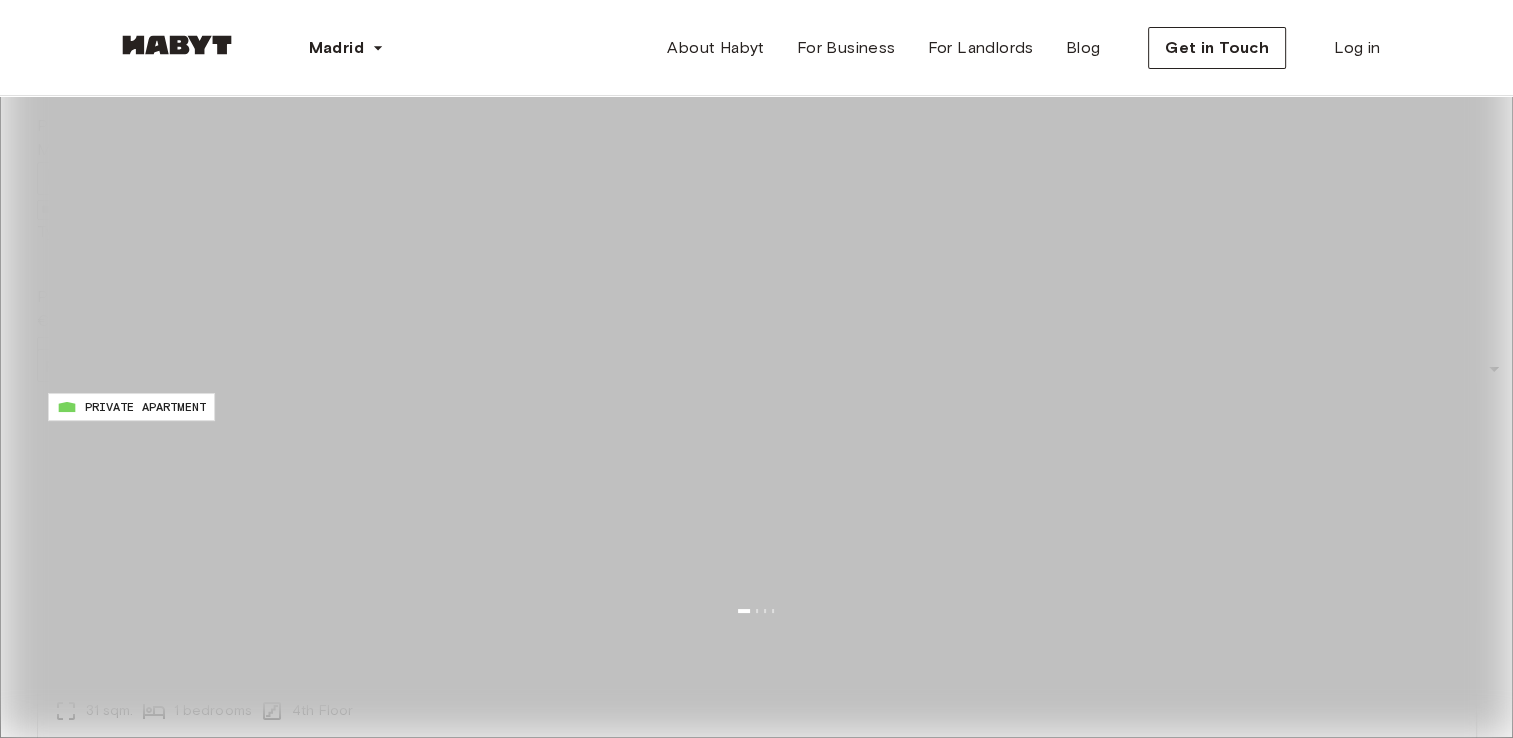 type on "**********" 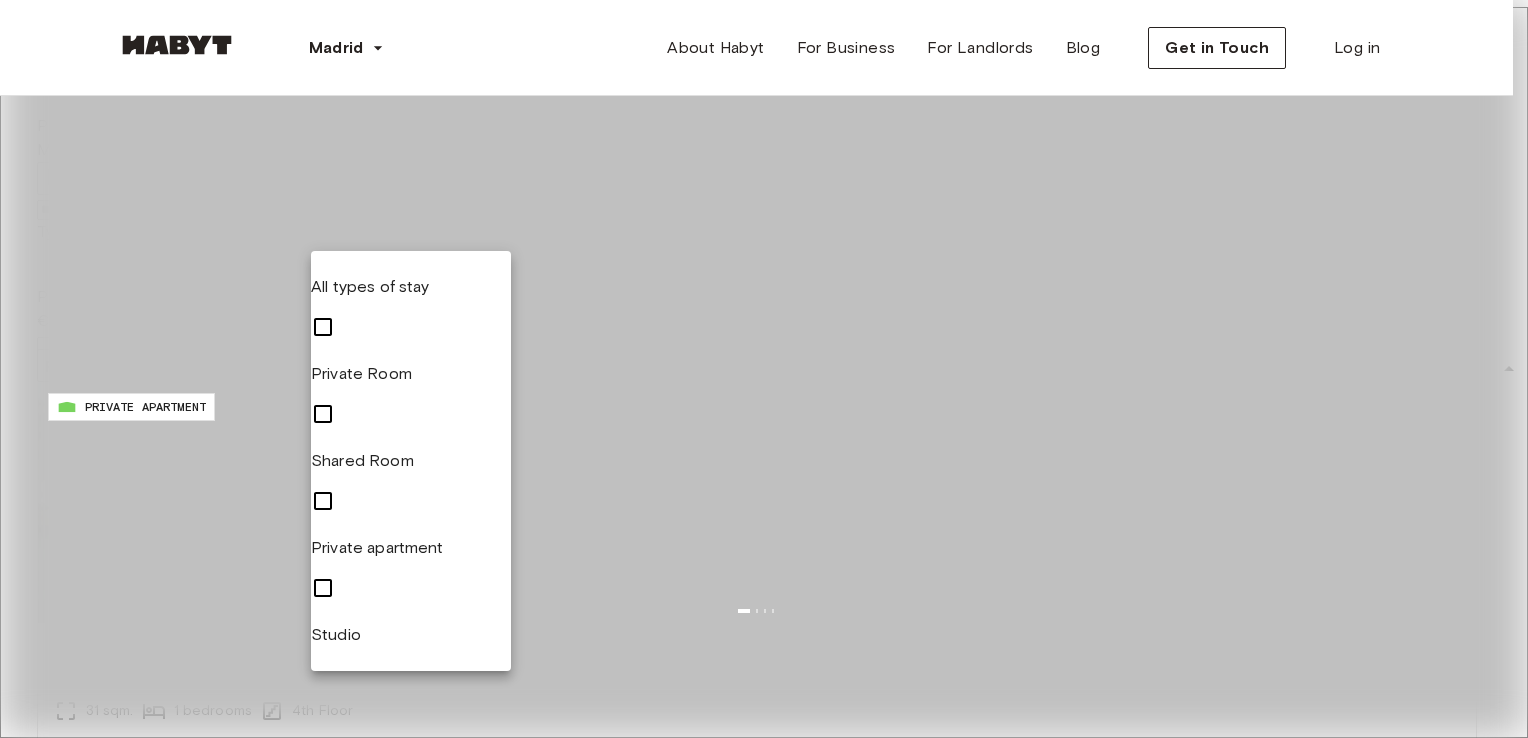 click on "**********" at bounding box center (764, 6277) 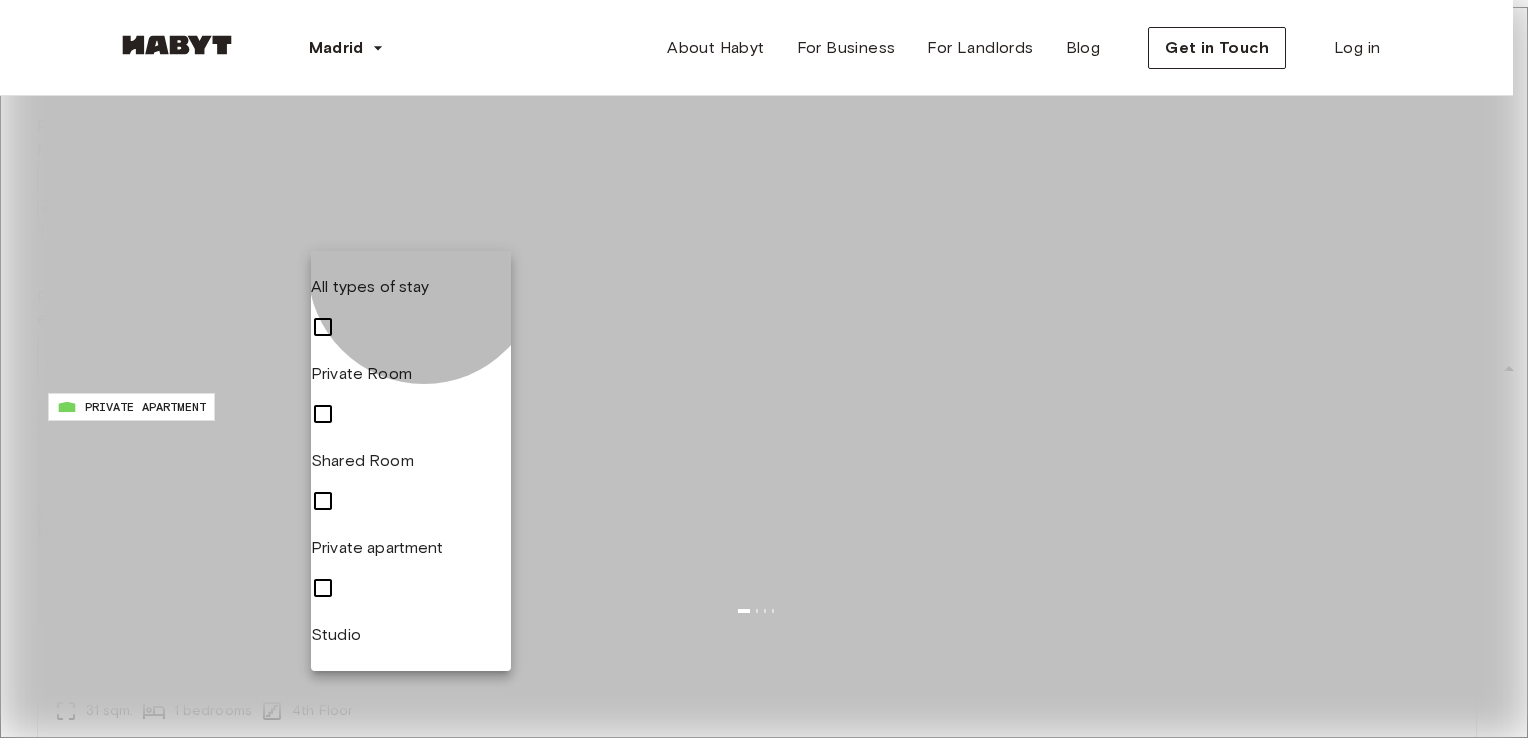 click on "Studio" at bounding box center (411, 611) 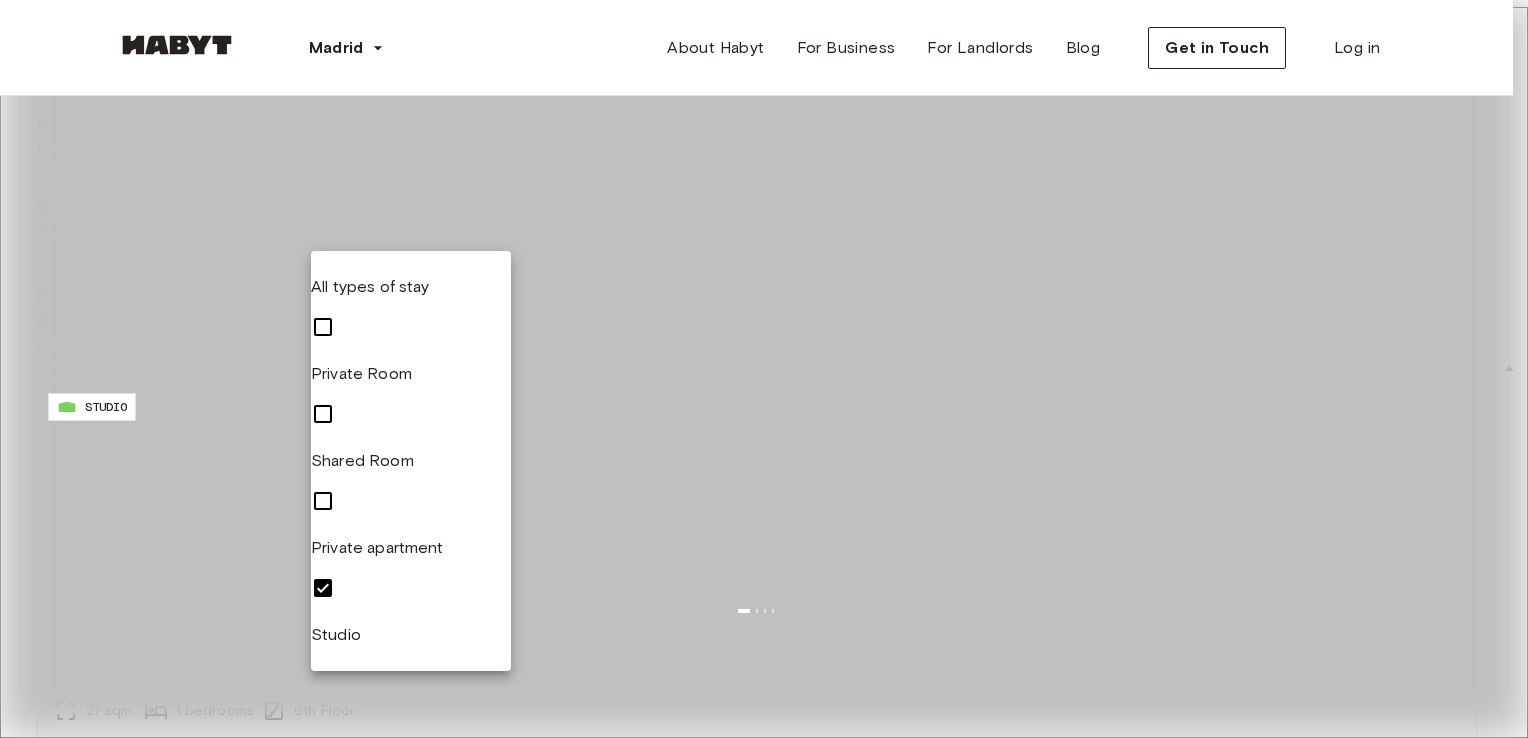 click on "Private apartment" at bounding box center (411, 548) 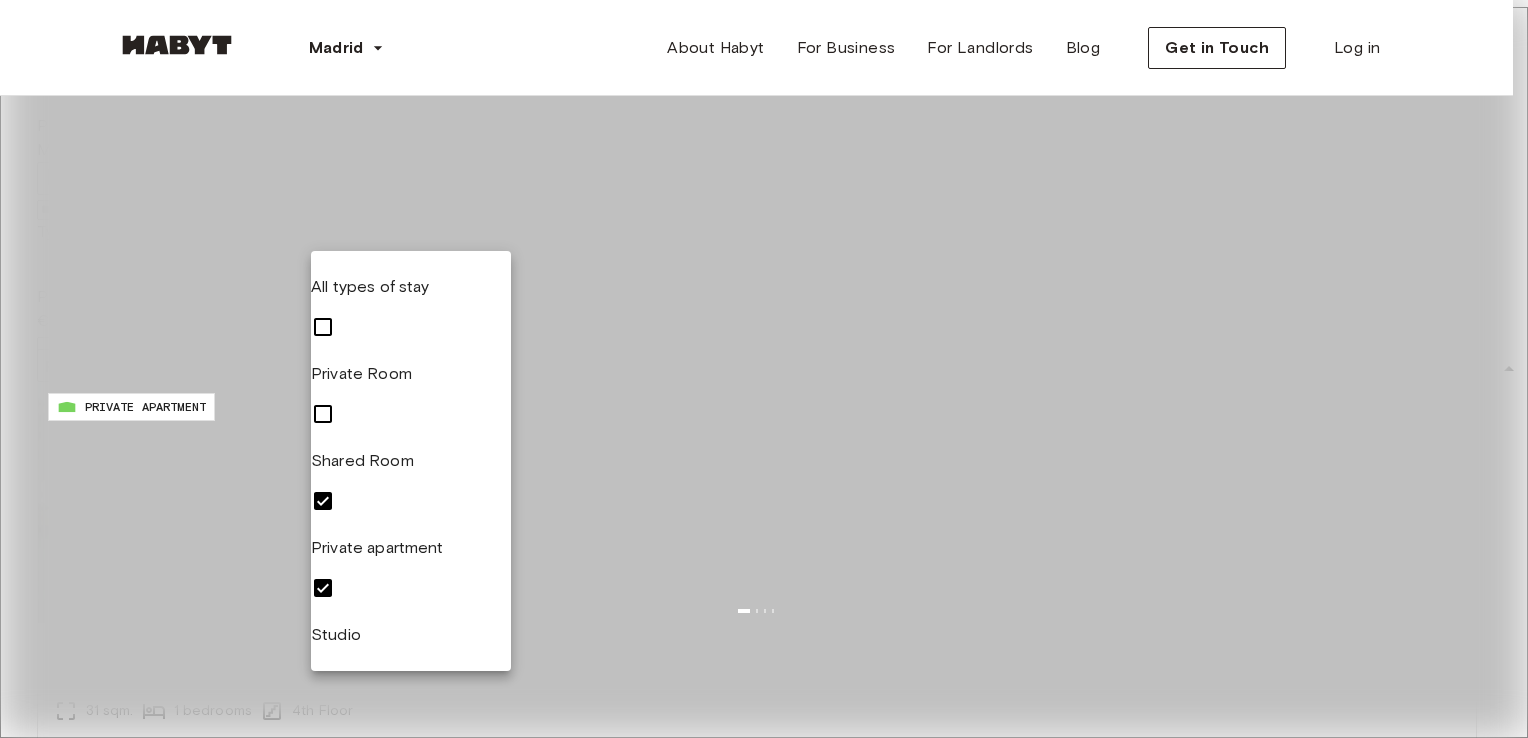 click at bounding box center [764, 369] 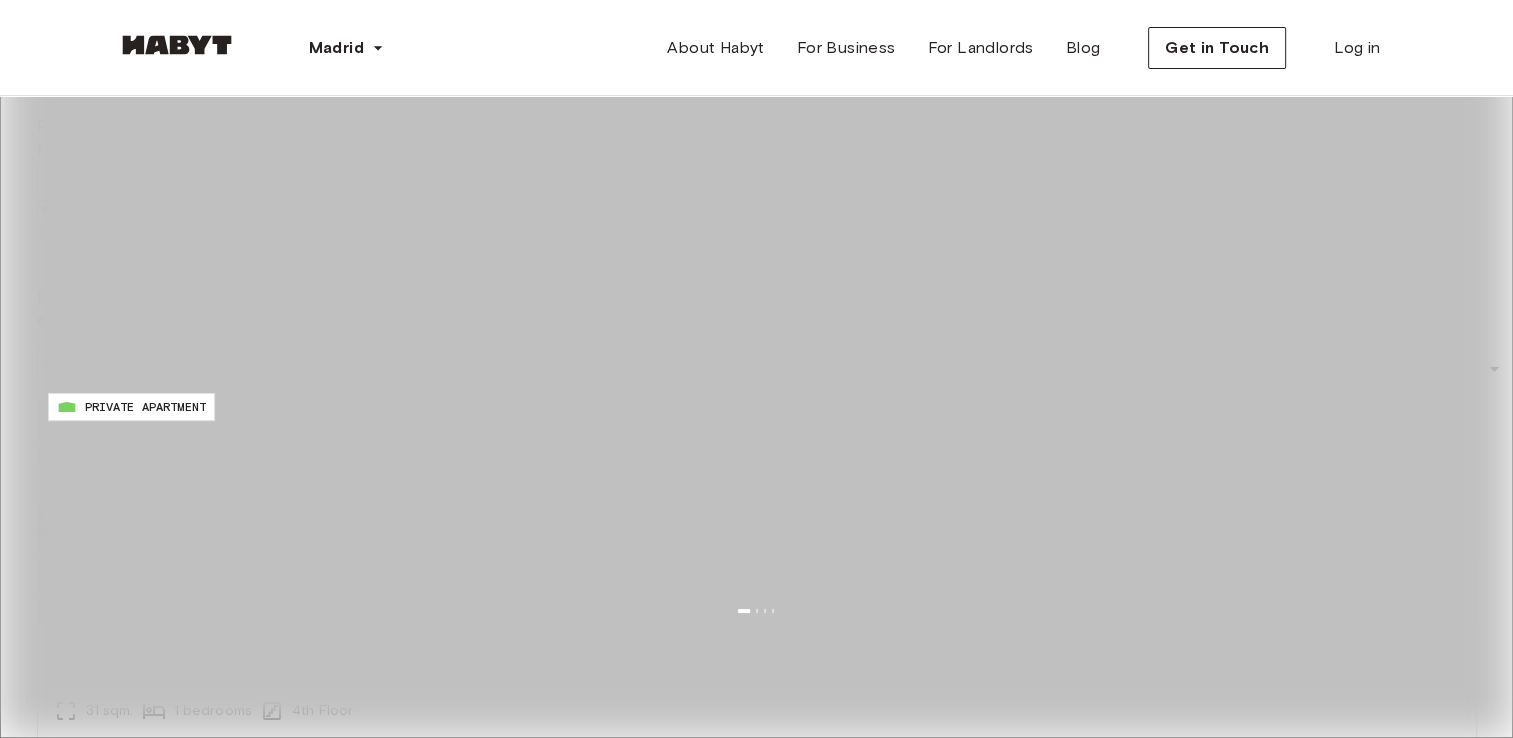 click on "All types of stay Private Room Shared Room Private apartment Studio" at bounding box center (756, 369) 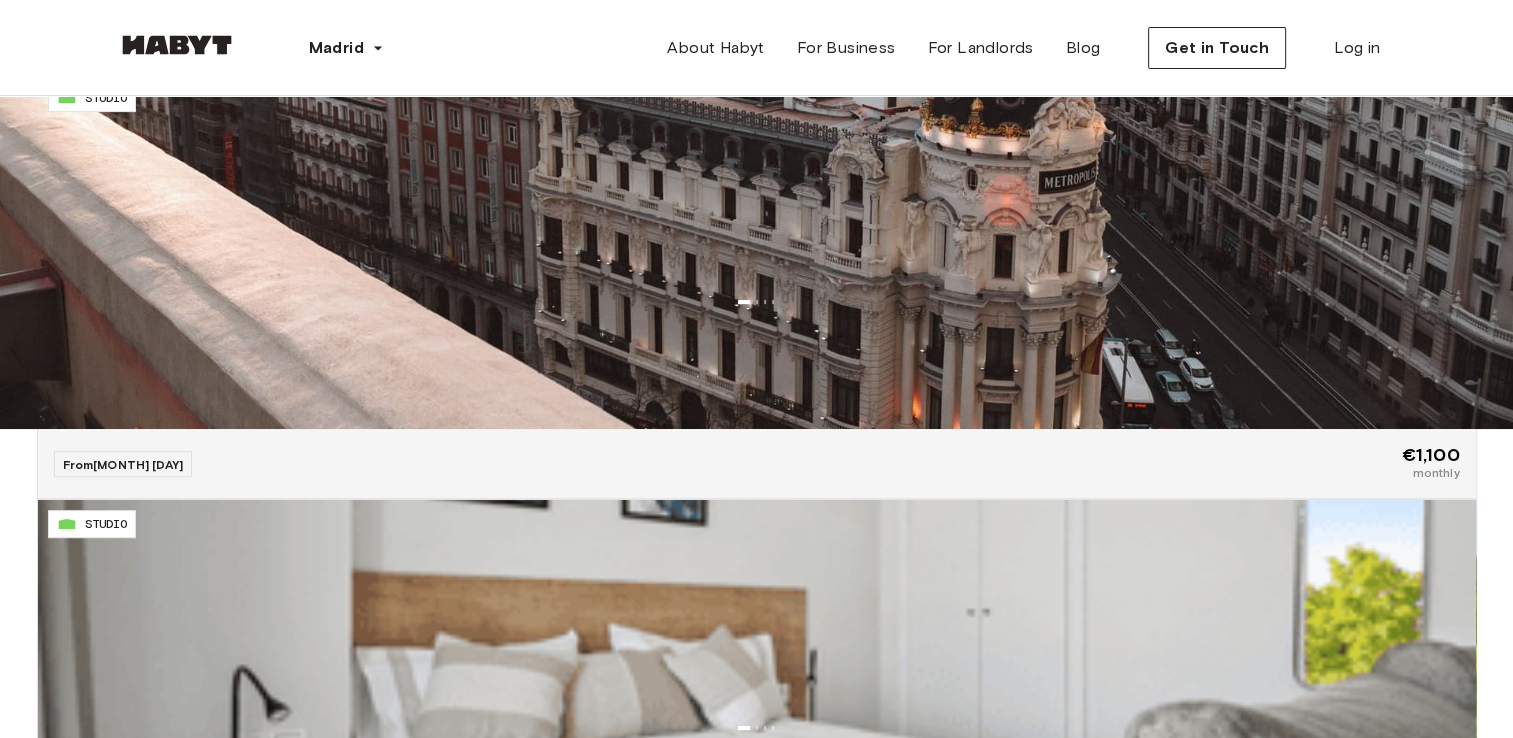 scroll, scrollTop: 314, scrollLeft: 0, axis: vertical 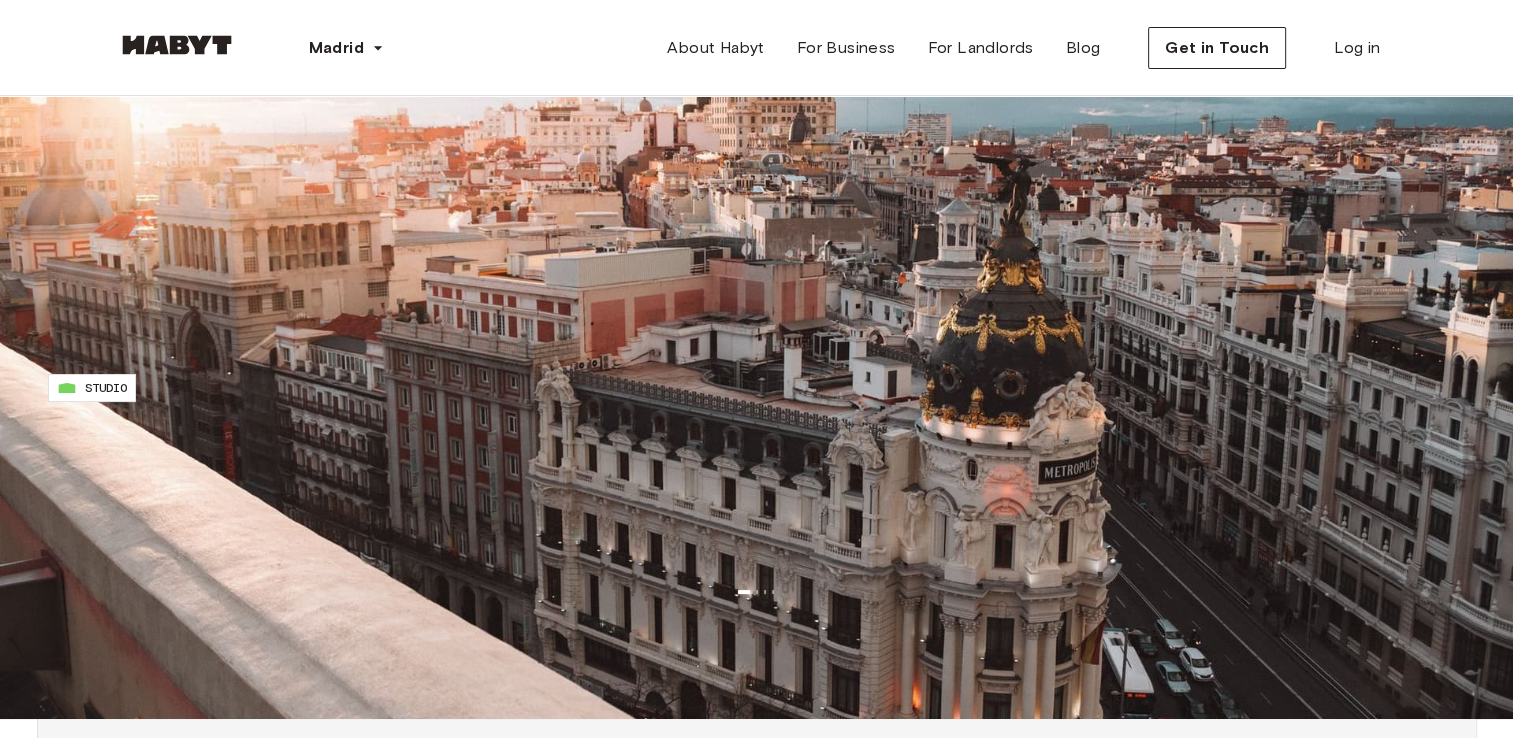 type on "****" 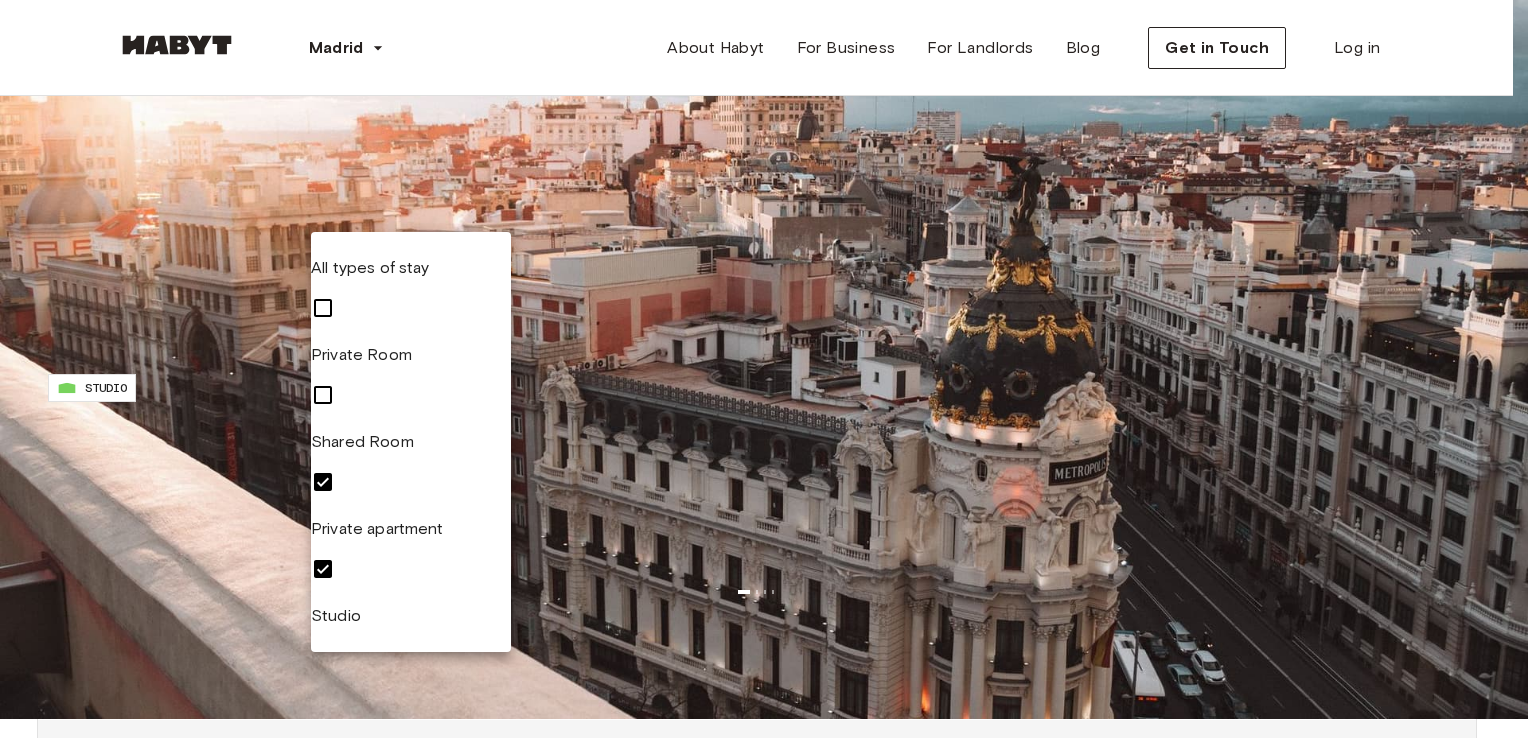 click on "**********" at bounding box center (764, 6148) 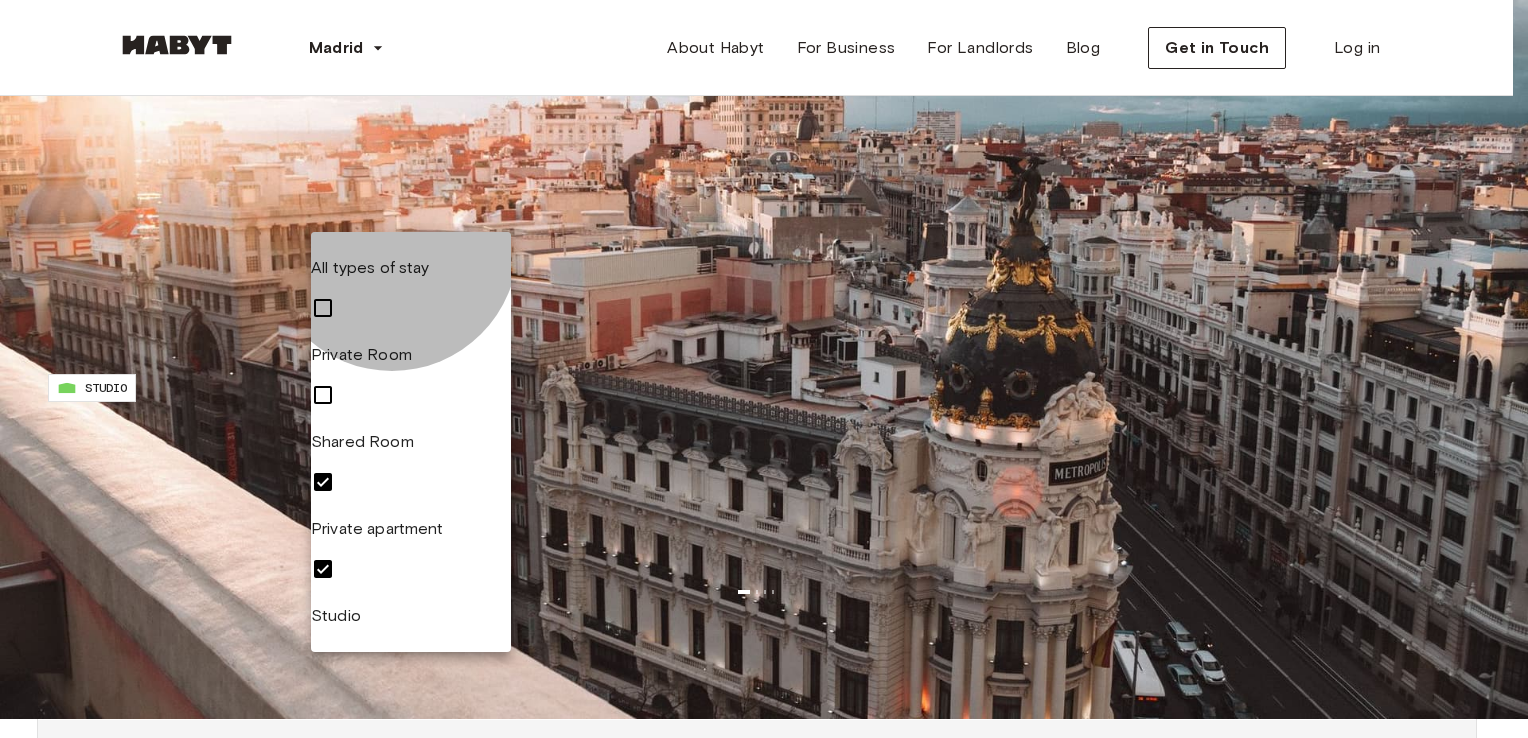 click on "Studio" at bounding box center [411, 616] 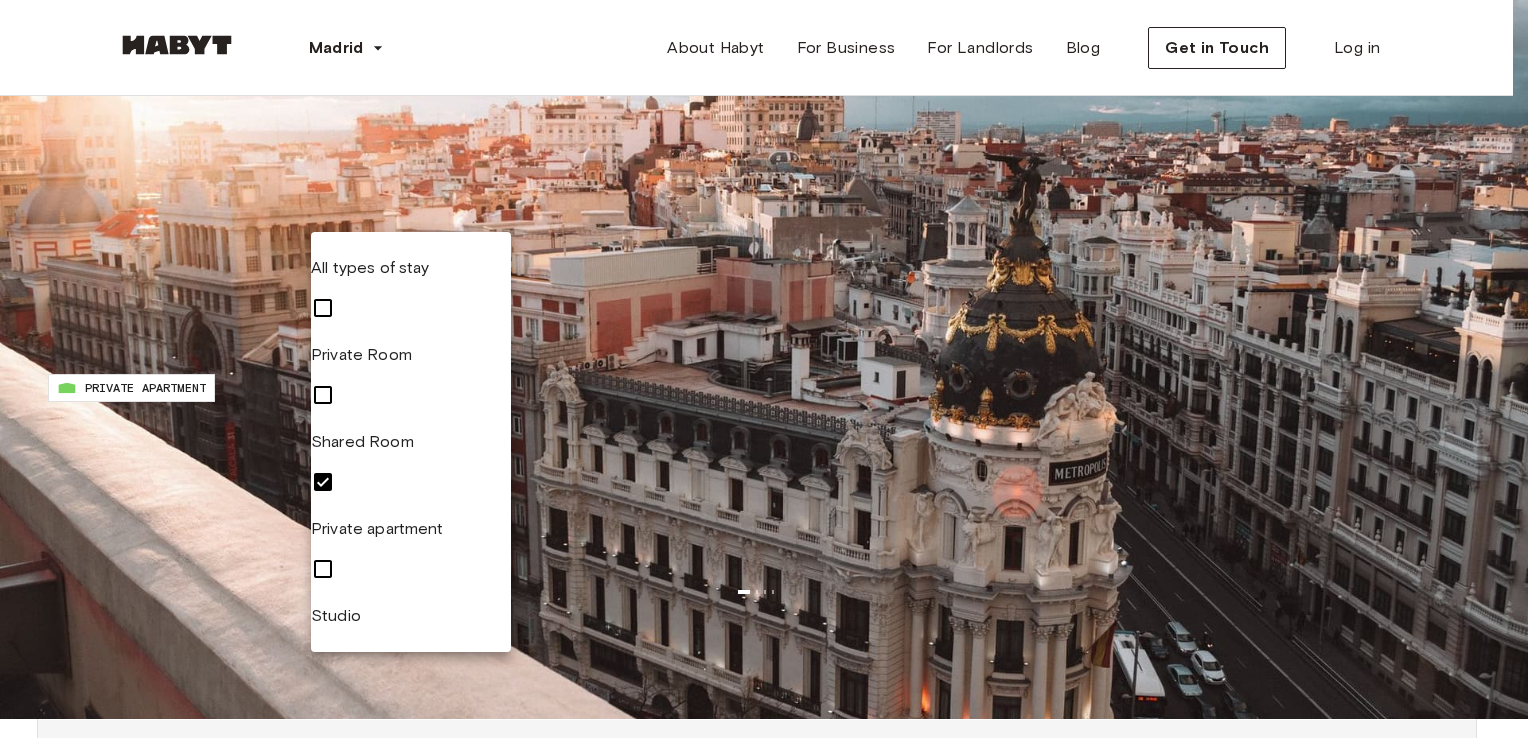 click at bounding box center (764, 369) 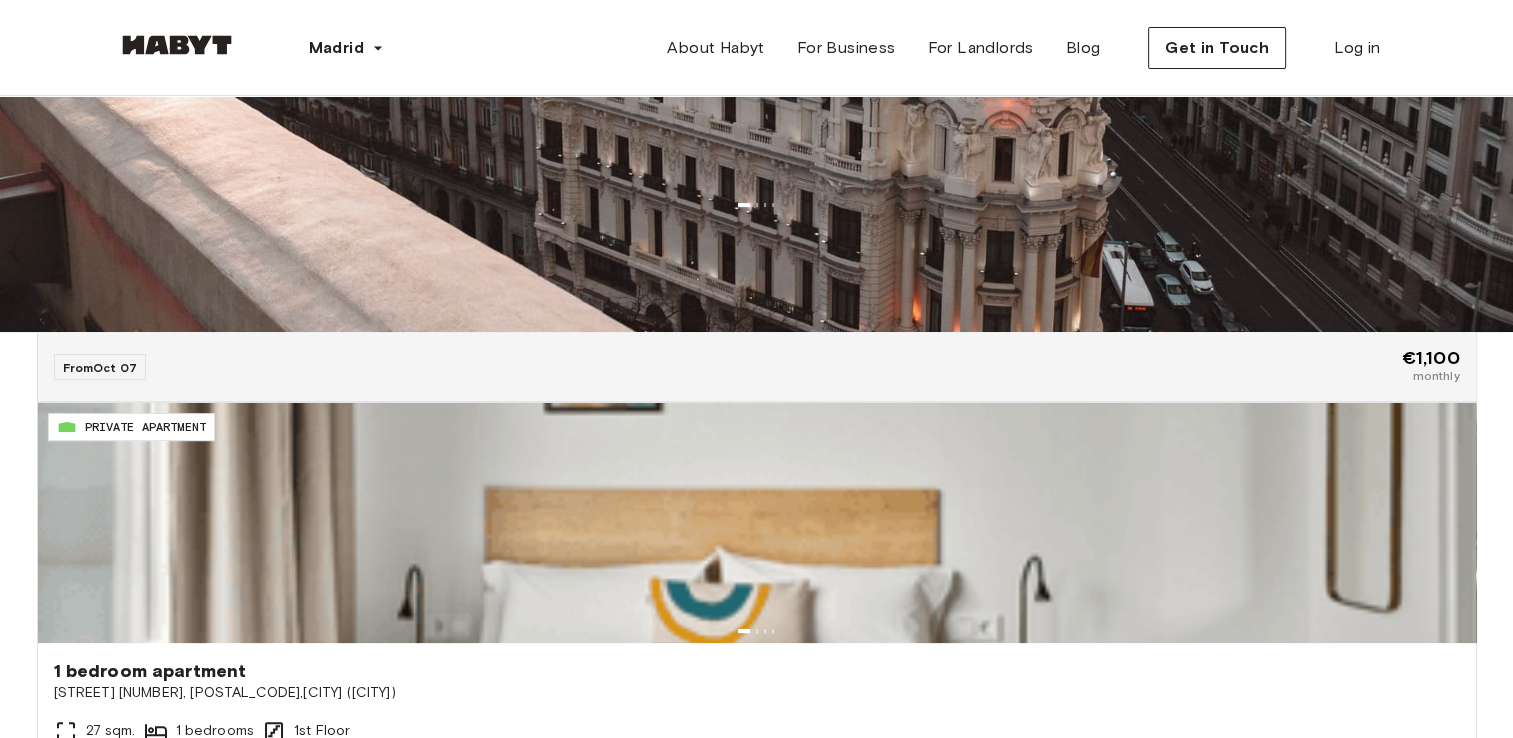 scroll, scrollTop: 428, scrollLeft: 0, axis: vertical 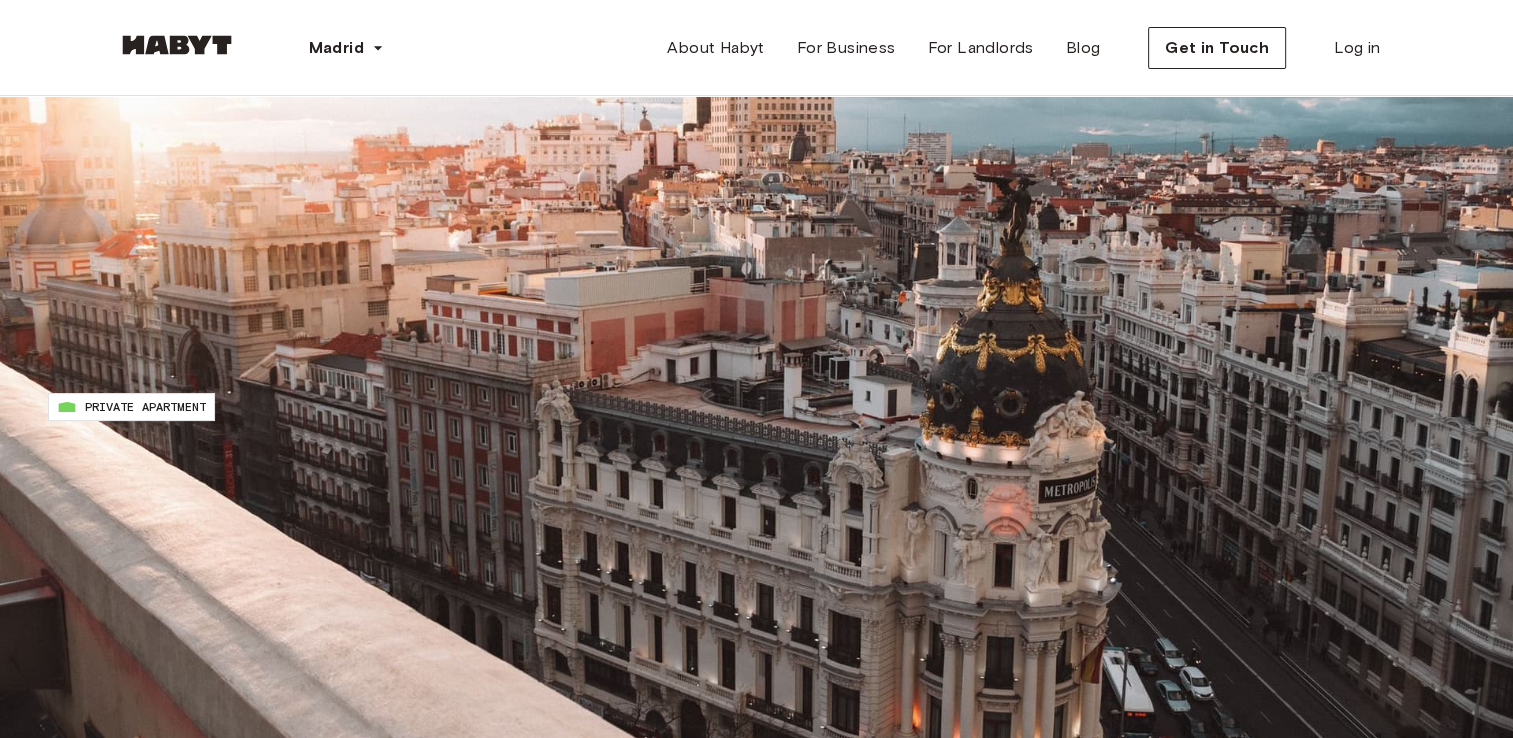 click on "[STREET] [NUMBER], [POSTAL_CODE],[CITY] ([CITY])" at bounding box center [757, 673] 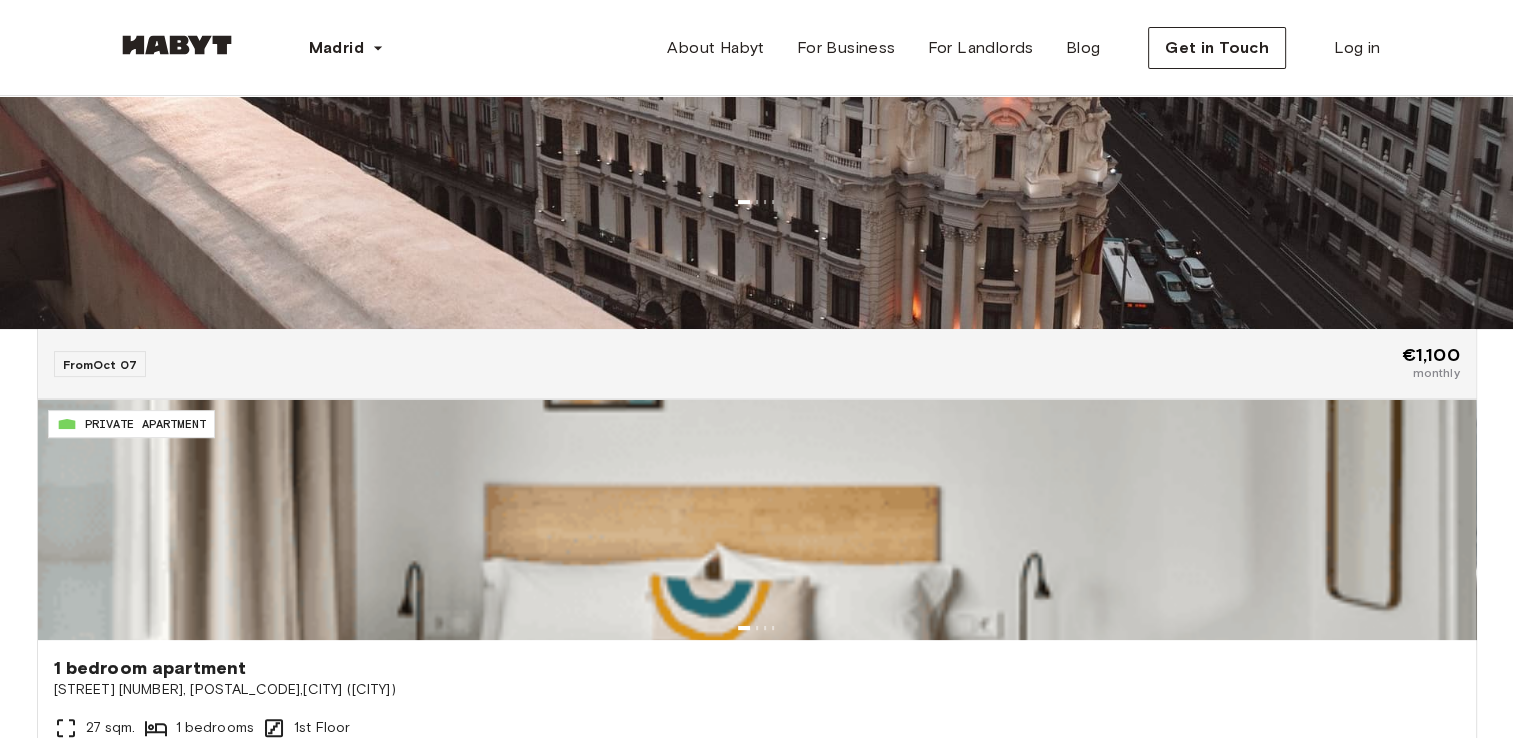 scroll, scrollTop: 404, scrollLeft: 0, axis: vertical 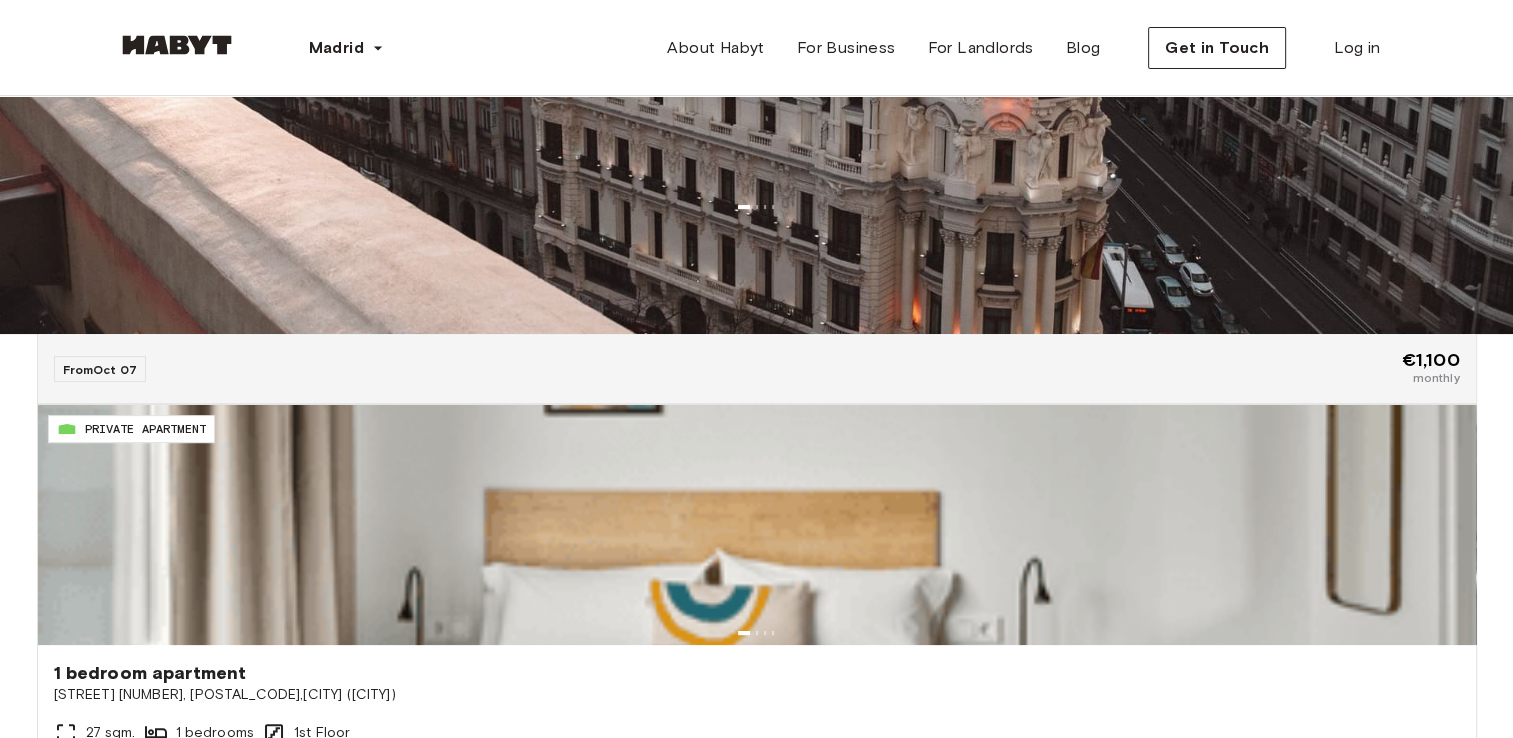 click at bounding box center [757, 951] 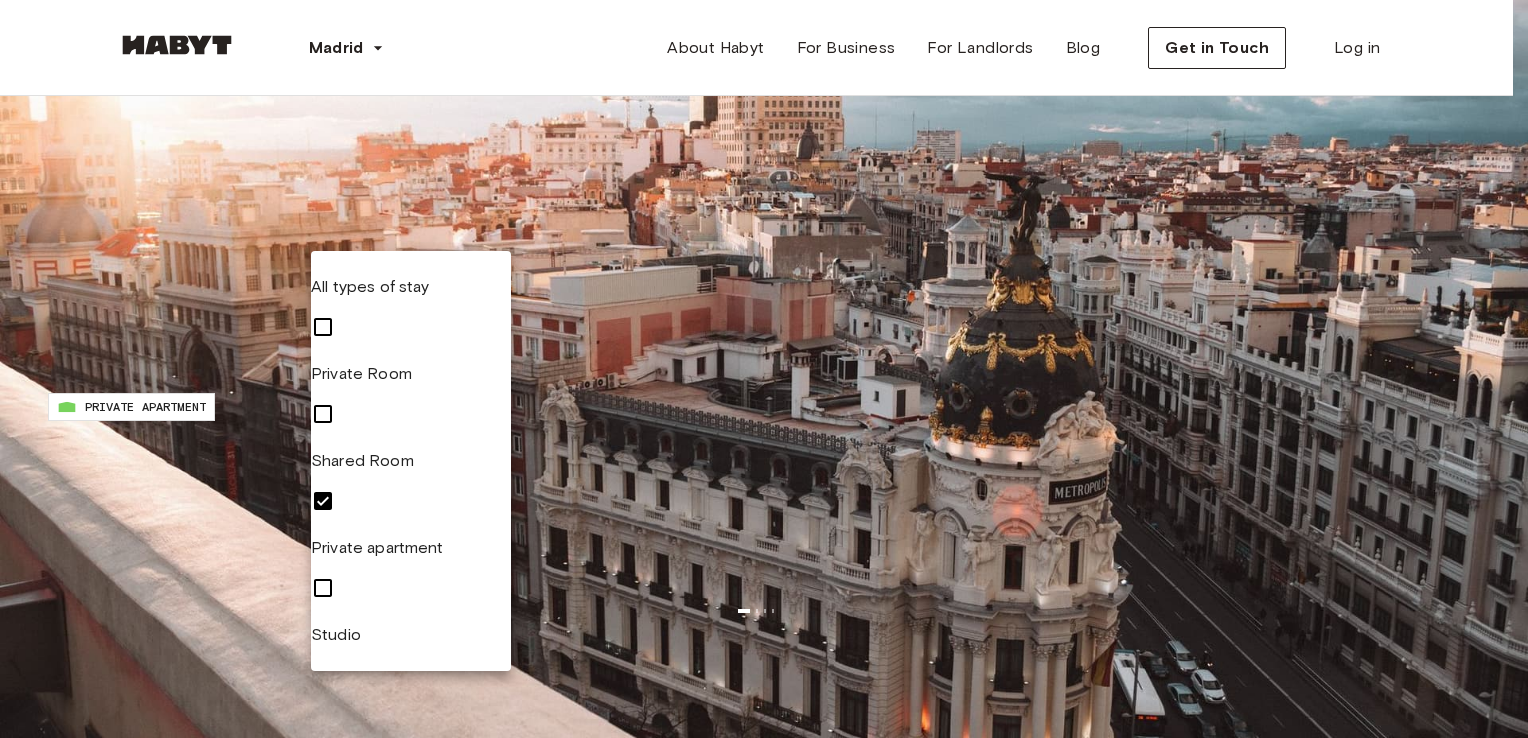 click on "**********" at bounding box center (764, 2525) 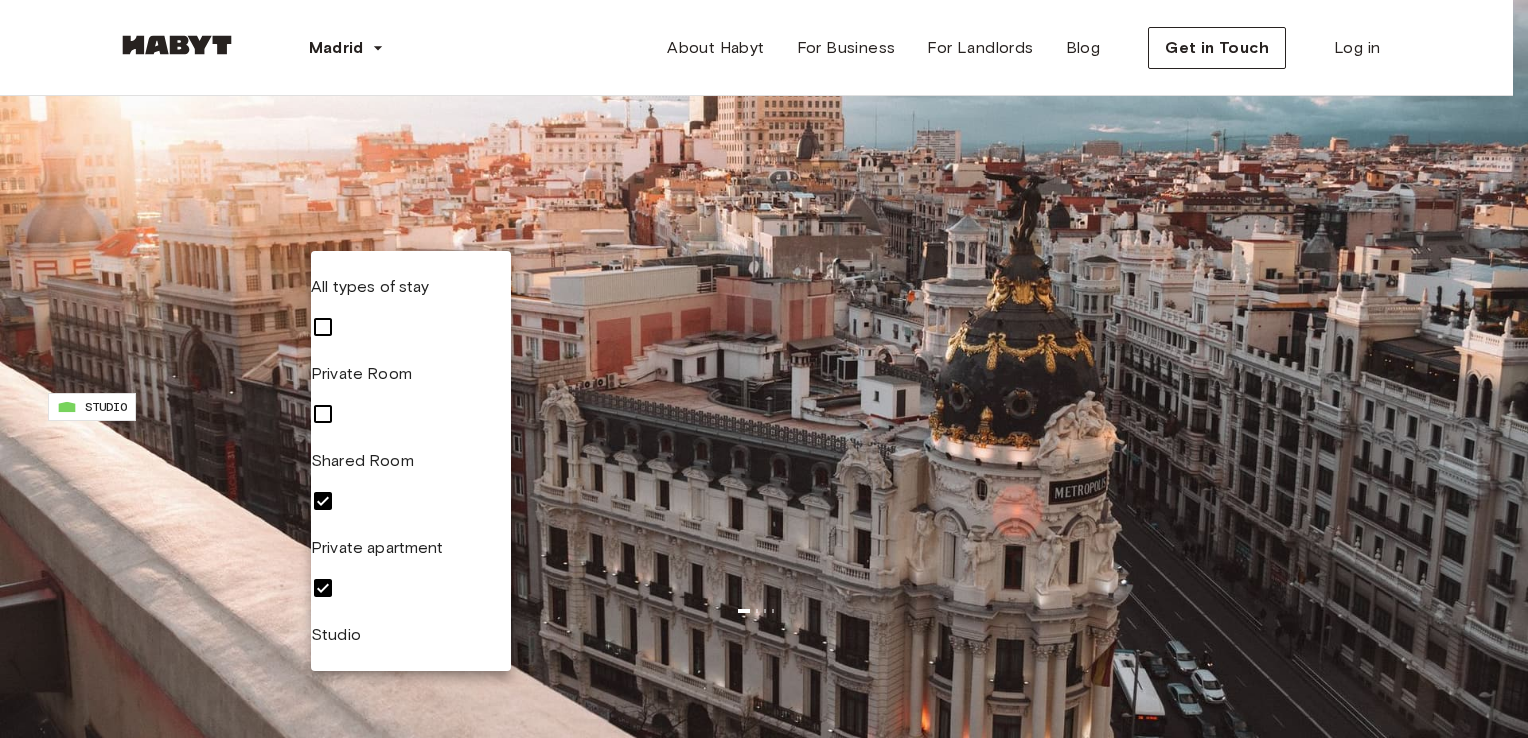 drag, startPoint x: 851, startPoint y: 394, endPoint x: 867, endPoint y: 253, distance: 141.90489 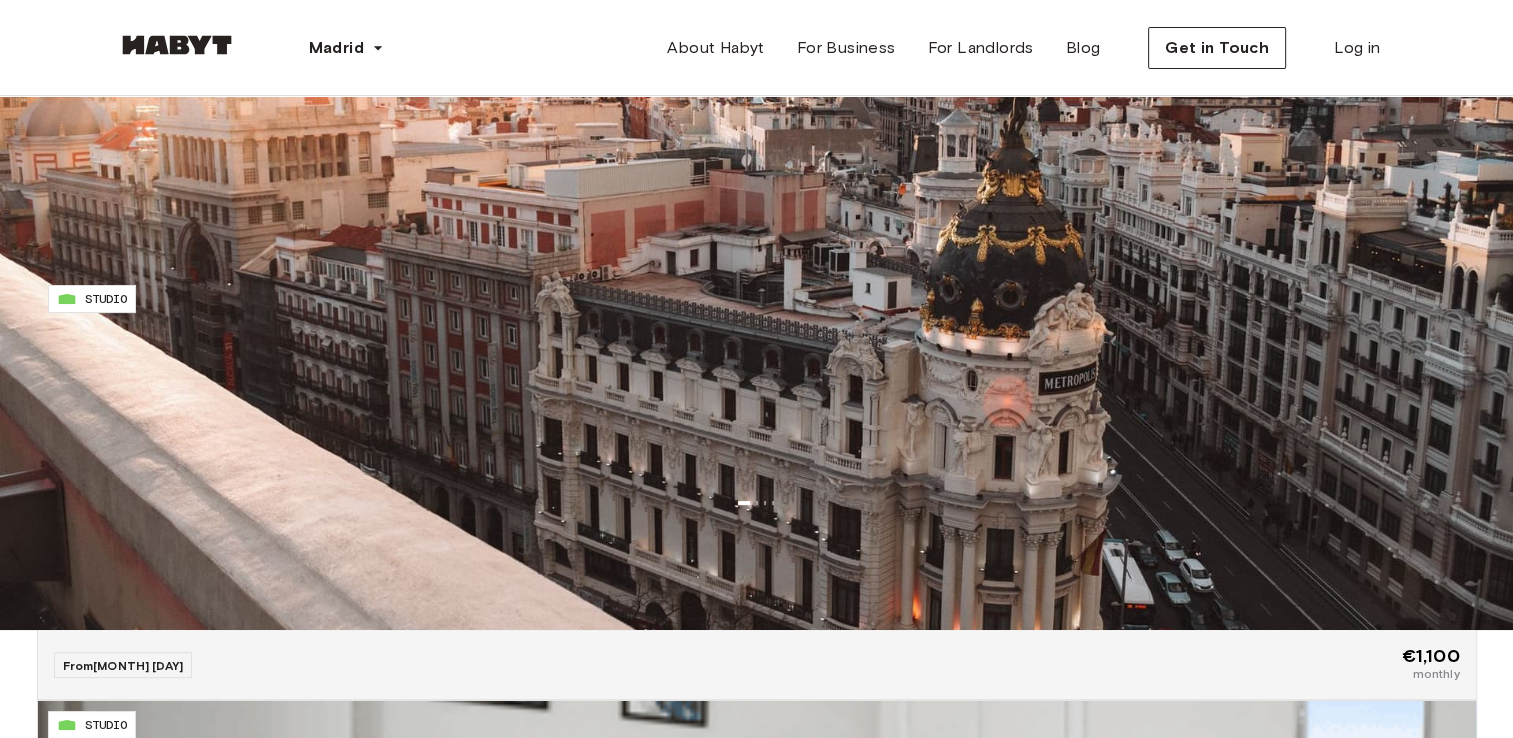 scroll, scrollTop: 92, scrollLeft: 0, axis: vertical 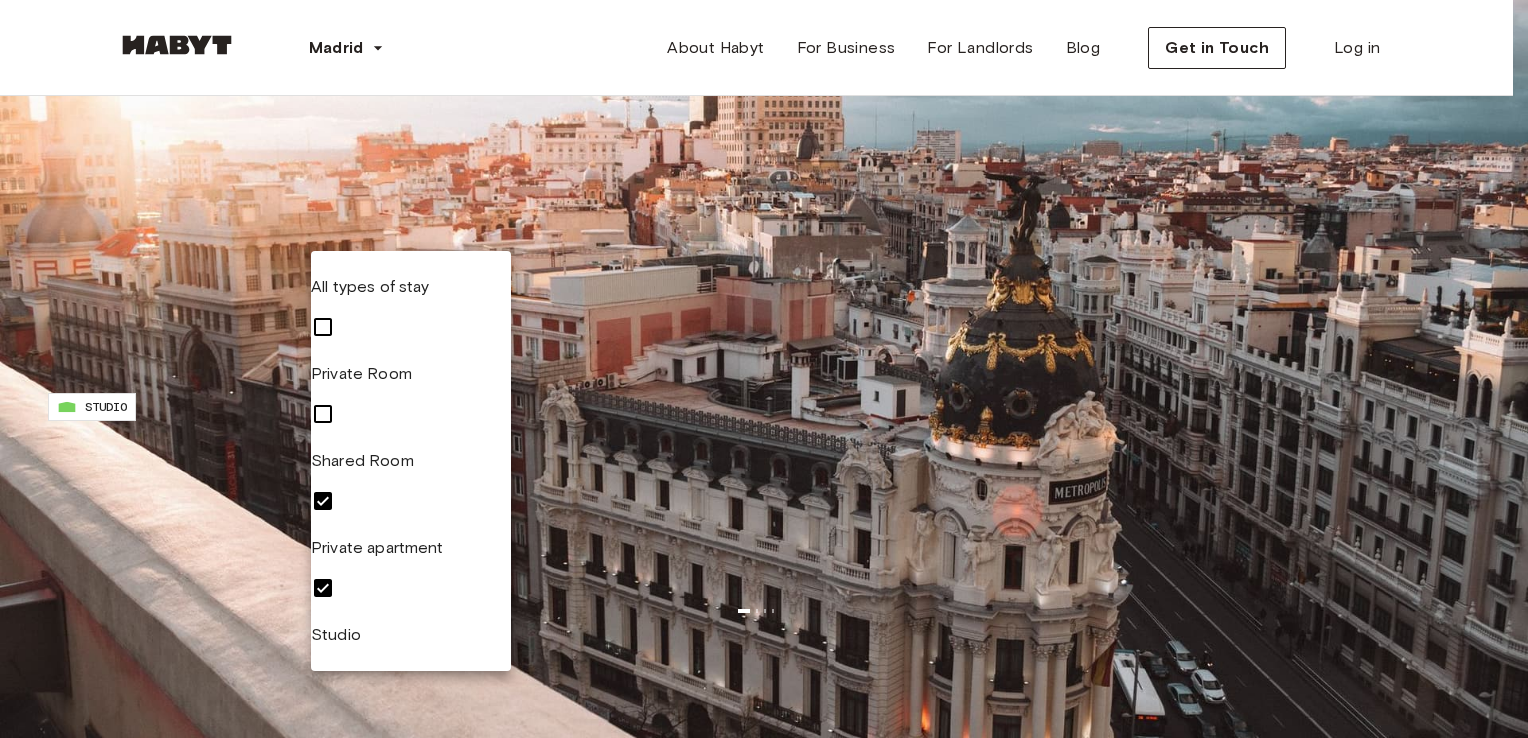 click on "**********" at bounding box center [764, 6167] 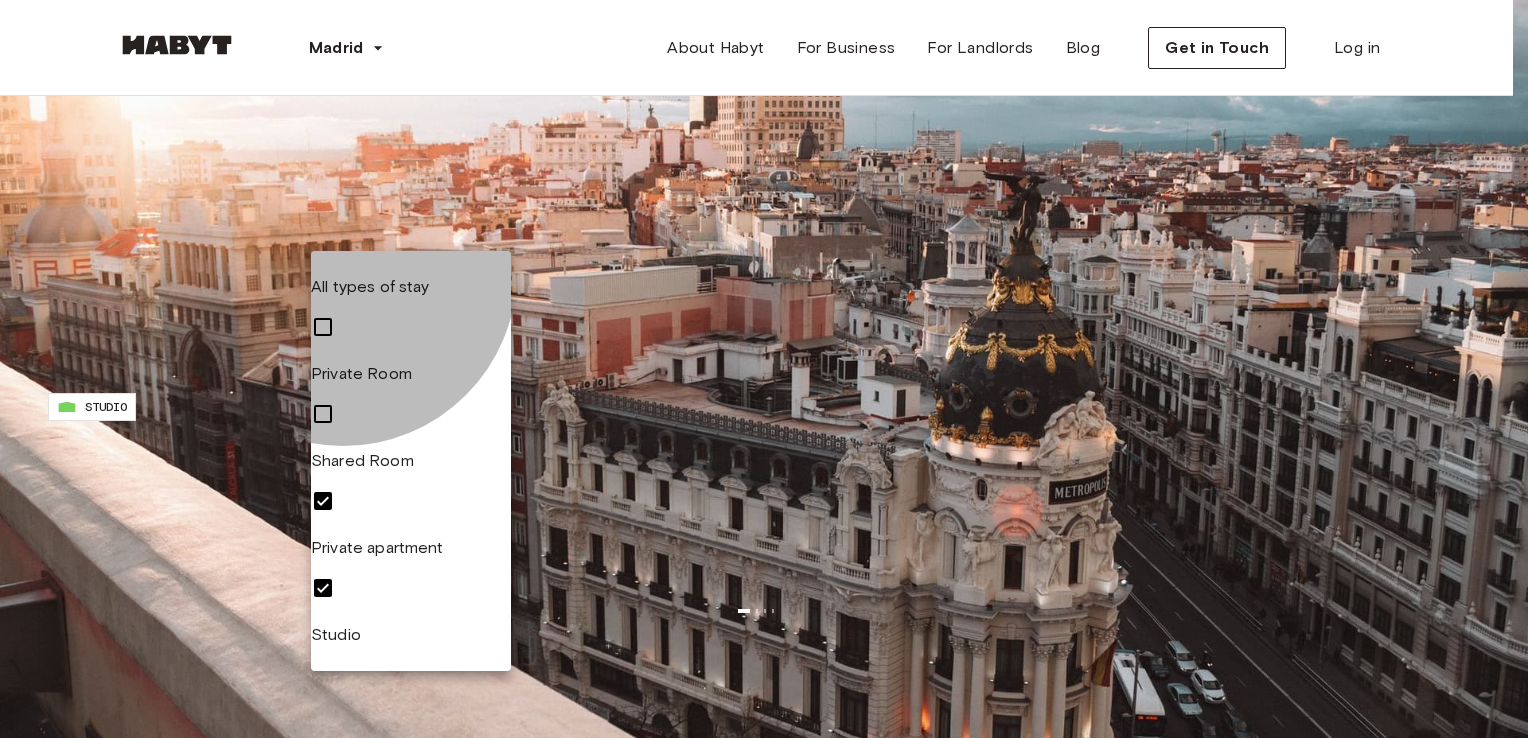 click at bounding box center [323, 501] 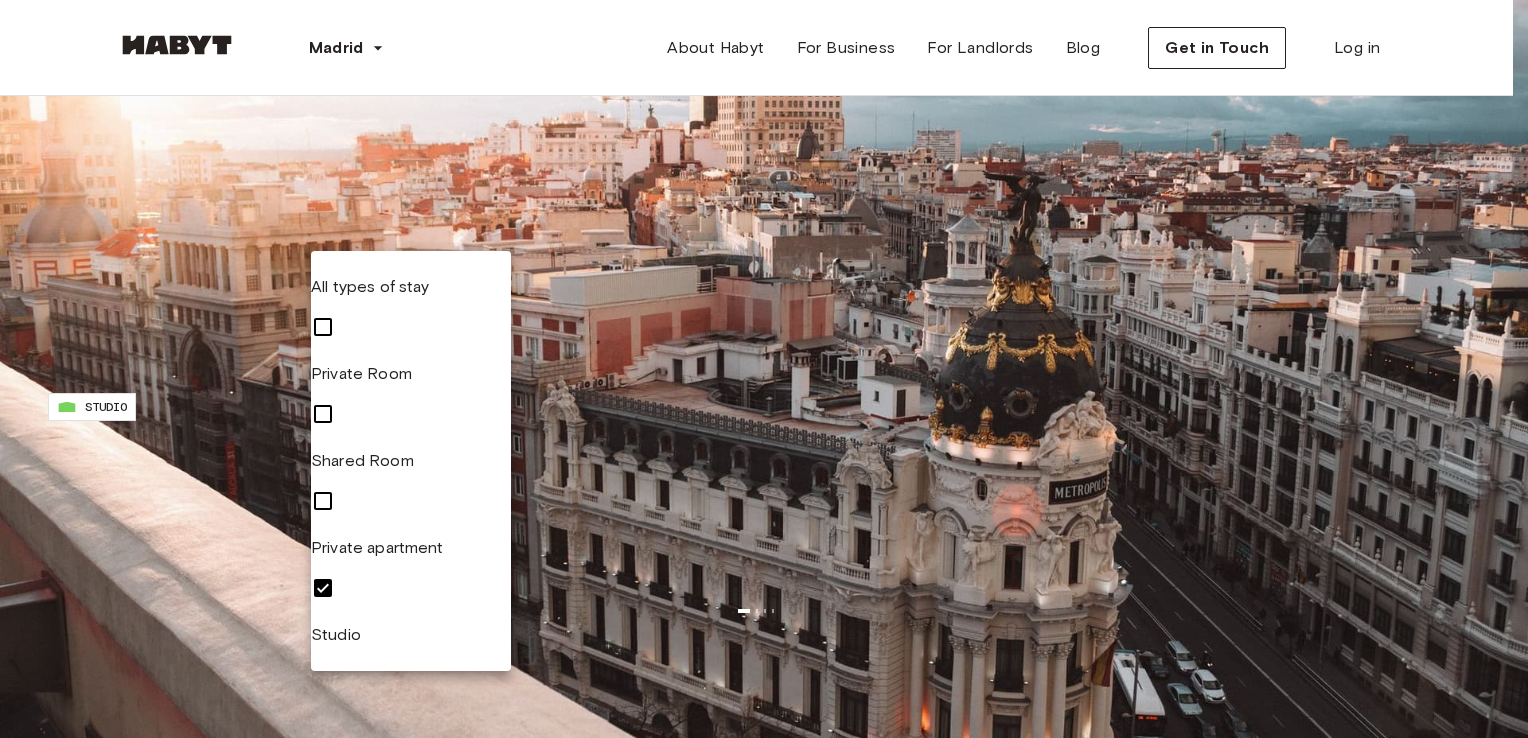 click at bounding box center [764, 369] 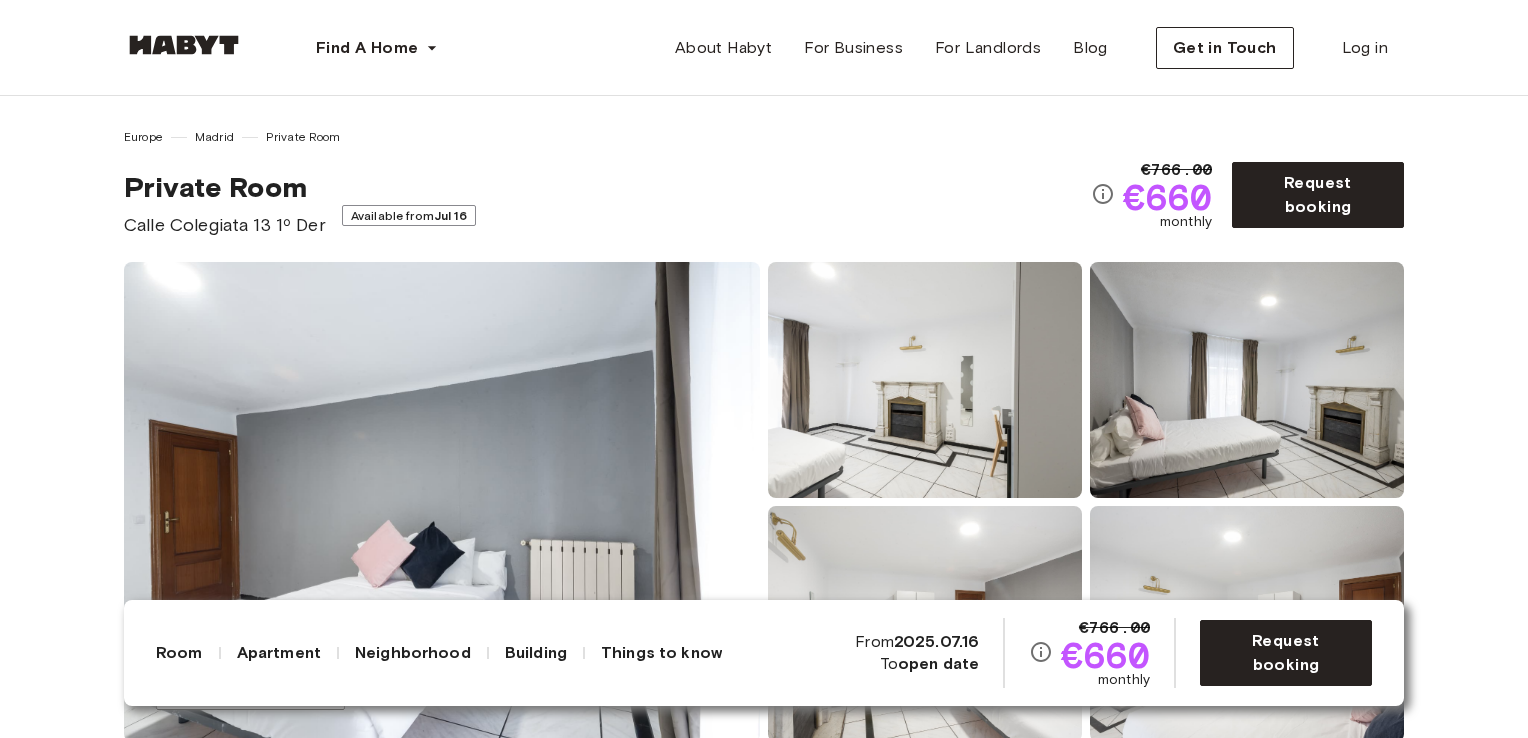 scroll, scrollTop: 0, scrollLeft: 0, axis: both 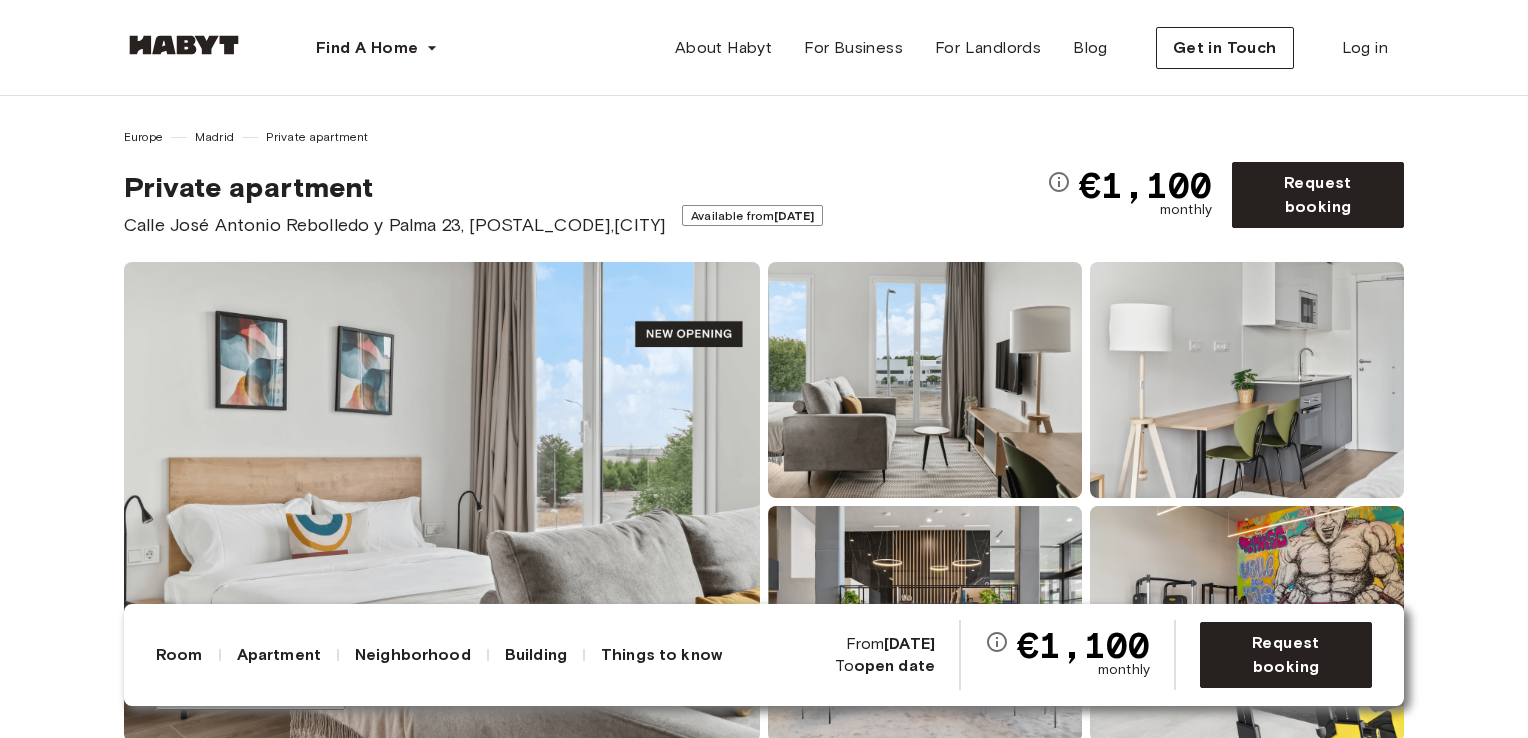 click on "May 12" at bounding box center [794, 215] 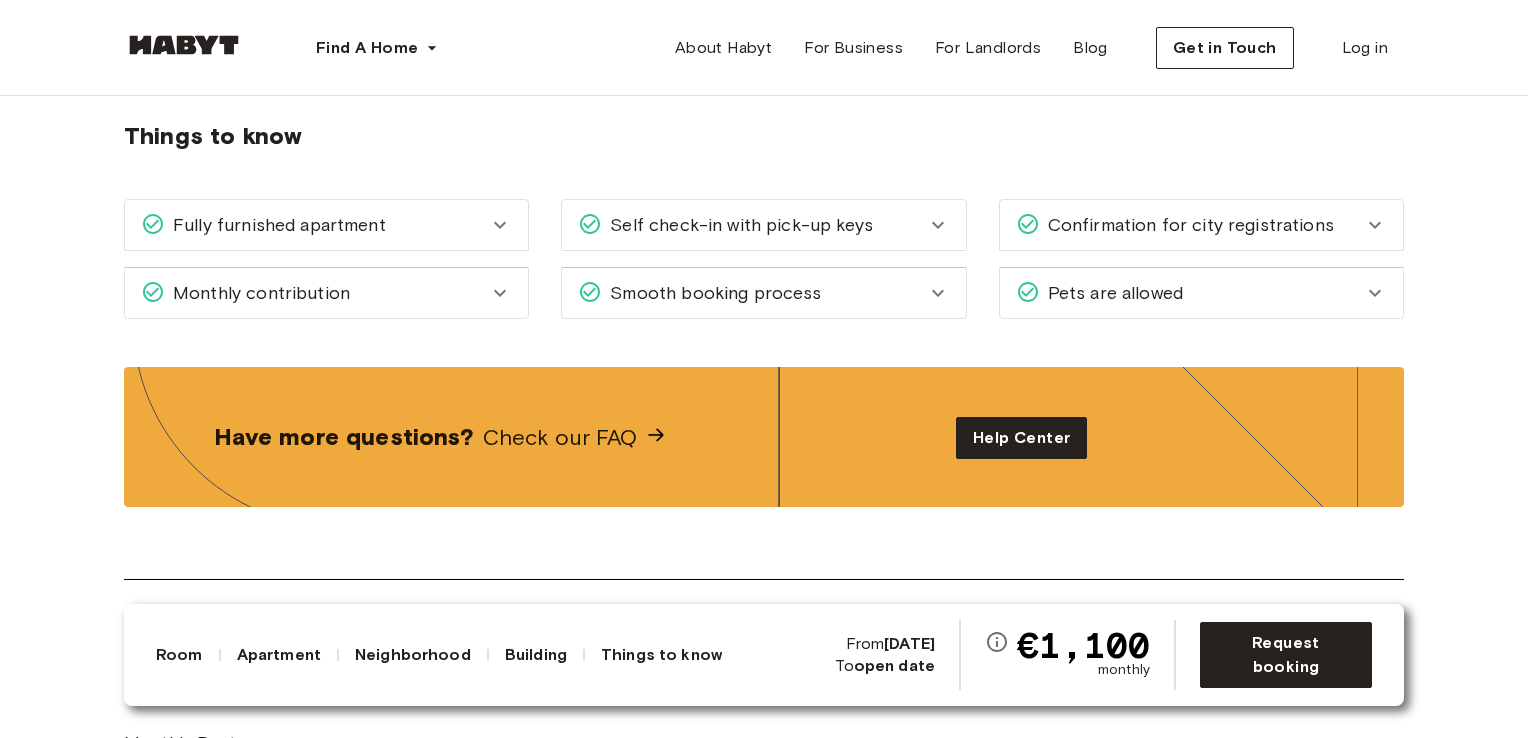 scroll, scrollTop: 2560, scrollLeft: 0, axis: vertical 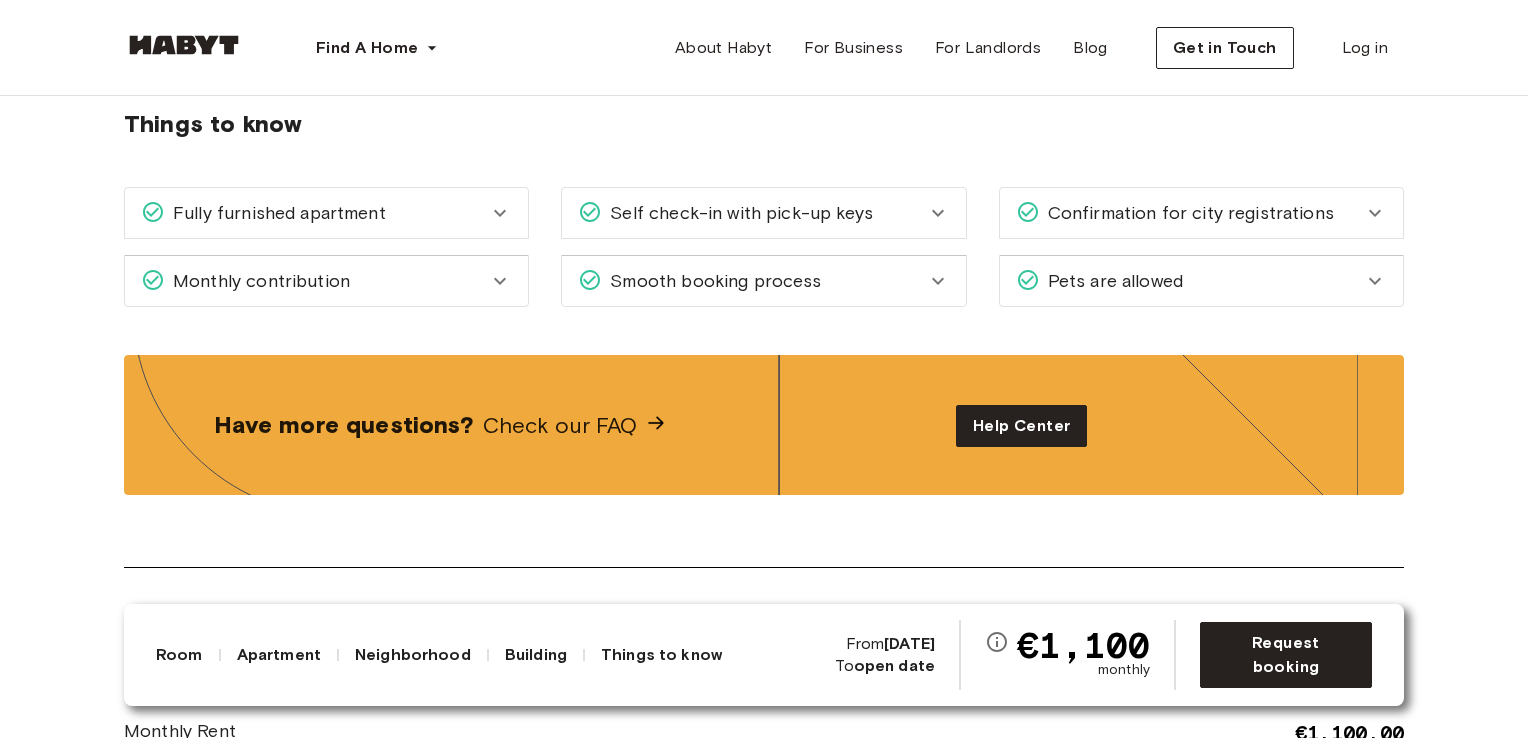 click on "Find A Home Europe Amsterdam Berlin Frankfurt Hamburg Lisbon Madrid Milan Modena Paris Turin Munich Rotterdam Stuttgart Dusseldorf Cologne Zurich The Hague Graz Brussels Leipzig Asia Hong Kong Singapore Seoul Phuket Tokyo About Habyt For Business For Landlords Blog Get in Touch Log in Europe Madrid Private apartment Private apartment Calle José Antonio Rebolledo y Palma 23, 28051,Vallecas (Madrid) Available from  May 12 €1,100 monthly Request booking Show all photos About the apartment Enjoy the ultimate privacy and convenience of your very own studio. This fully equipped and furnished space includes a stylish living area to unwind and relax, a kitchenette to cook your favorite meals, and a private bathroom.  33.67 sqm. 7th Floor 1 bedroom Dining room Dishwasher Ensuite bathroom Living room Smart TV 150 x 200cm mattess Wardrobe WiFi Fully-equipped kitchen Kitchen utensils Air conditioning About the building More about the building Show more Community area Swimming pool Rooftop Laundry room Elevator Madrid" at bounding box center [764, 674] 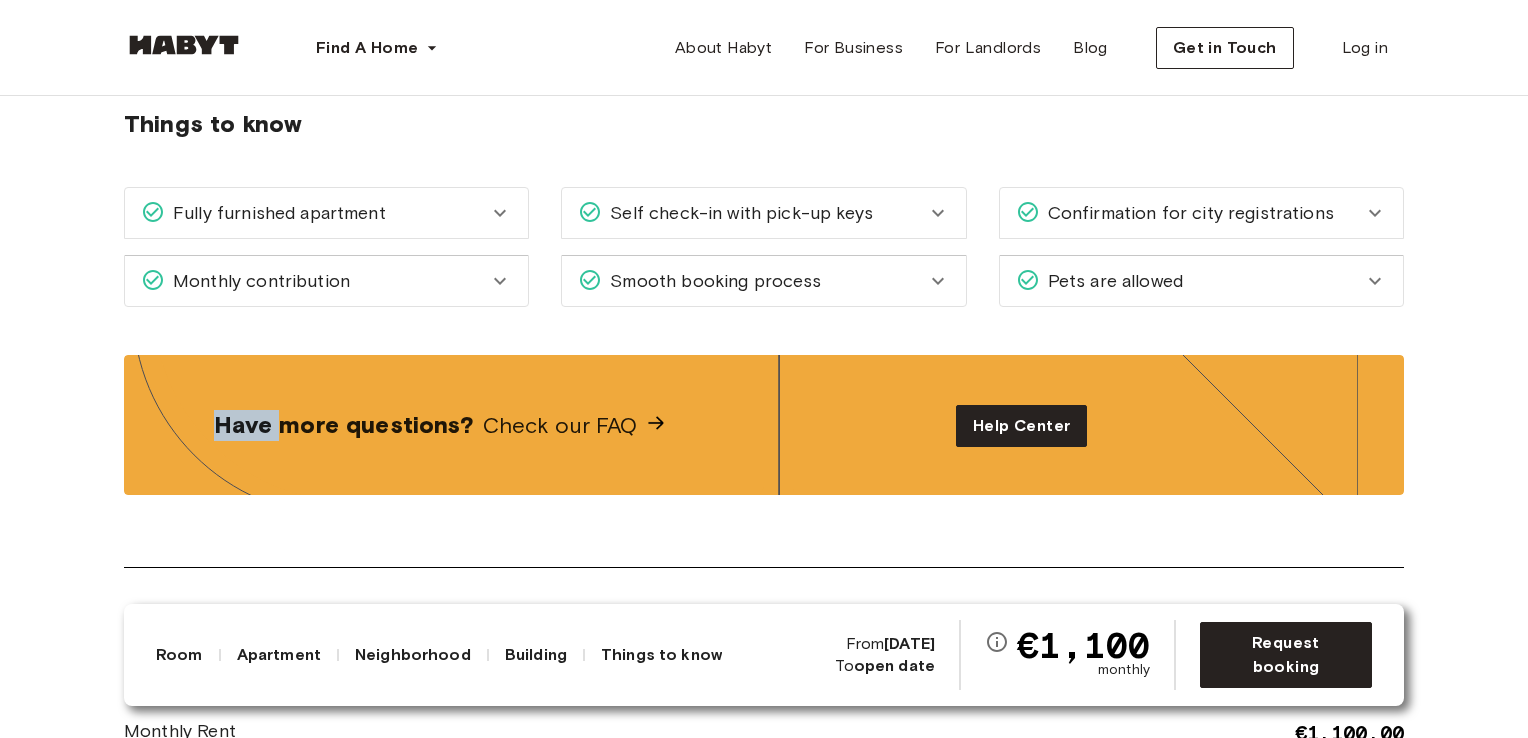 click on "Find A Home Europe Amsterdam Berlin Frankfurt Hamburg Lisbon Madrid Milan Modena Paris Turin Munich Rotterdam Stuttgart Dusseldorf Cologne Zurich The Hague Graz Brussels Leipzig Asia Hong Kong Singapore Seoul Phuket Tokyo About Habyt For Business For Landlords Blog Get in Touch Log in Europe Madrid Private apartment Private apartment Calle José Antonio Rebolledo y Palma 23, 28051,Vallecas (Madrid) Available from  May 12 €1,100 monthly Request booking Show all photos About the apartment Enjoy the ultimate privacy and convenience of your very own studio. This fully equipped and furnished space includes a stylish living area to unwind and relax, a kitchenette to cook your favorite meals, and a private bathroom.  33.67 sqm. 7th Floor 1 bedroom Dining room Dishwasher Ensuite bathroom Living room Smart TV 150 x 200cm mattess Wardrobe WiFi Fully-equipped kitchen Kitchen utensils Air conditioning About the building More about the building Show more Community area Swimming pool Rooftop Laundry room Elevator Madrid" at bounding box center [764, 674] 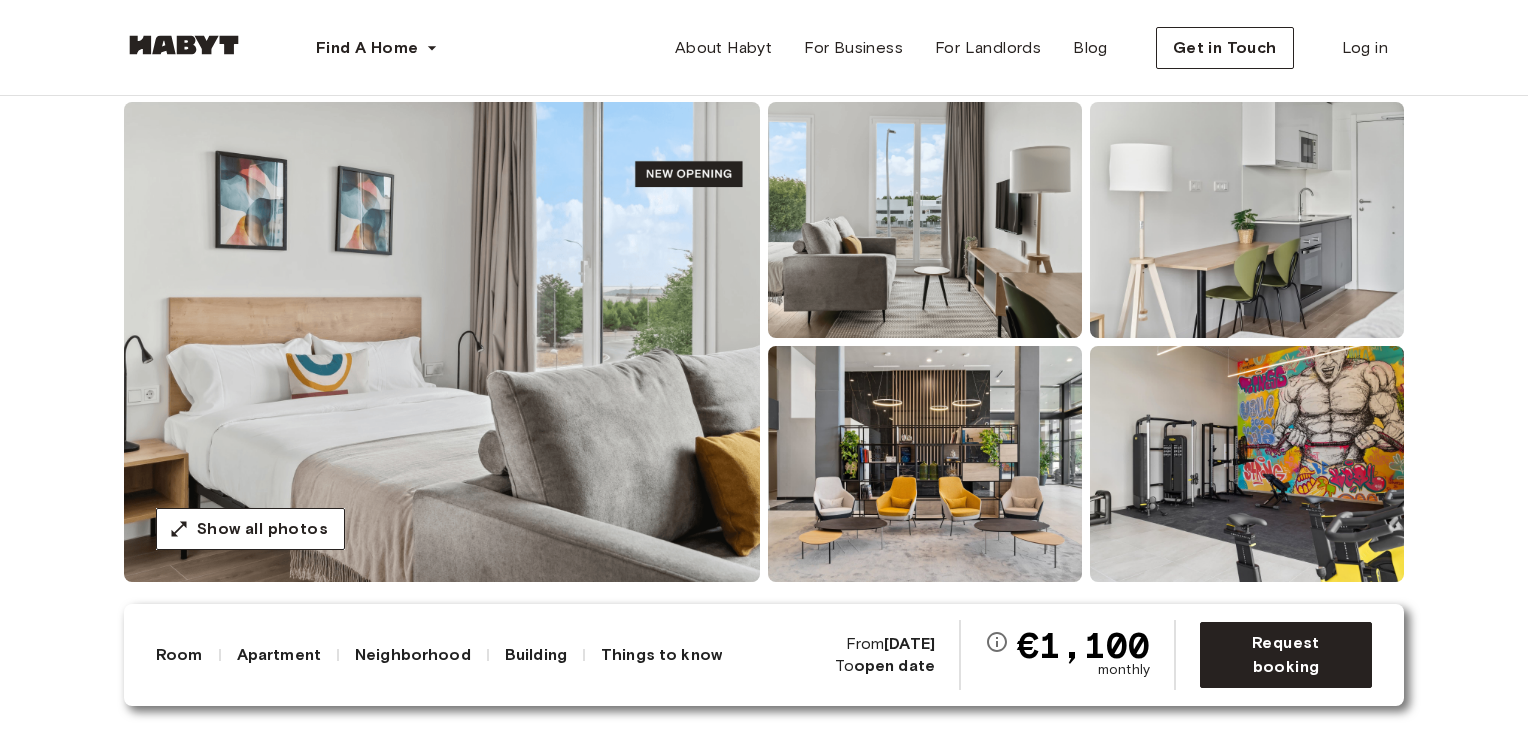 scroll, scrollTop: 200, scrollLeft: 0, axis: vertical 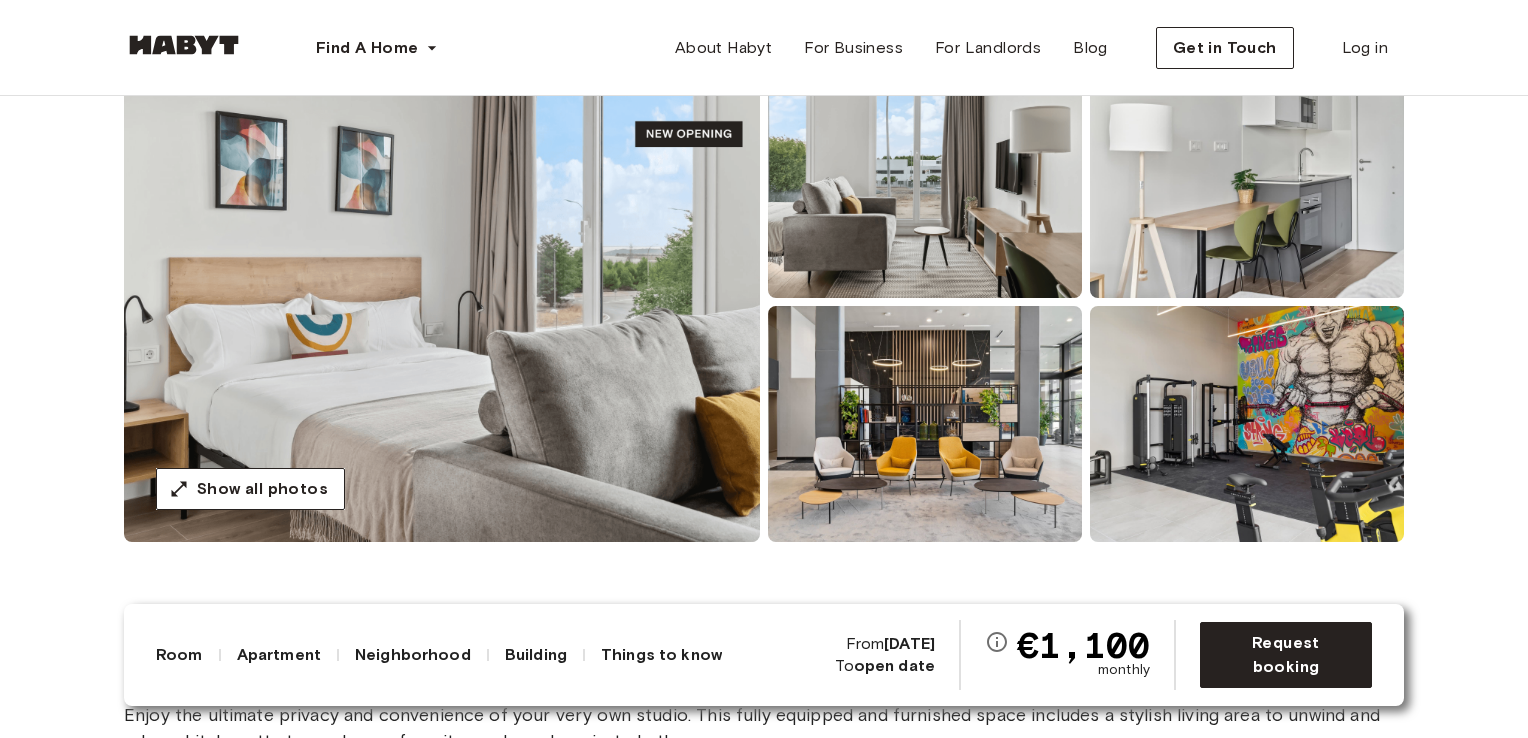 click at bounding box center (442, 302) 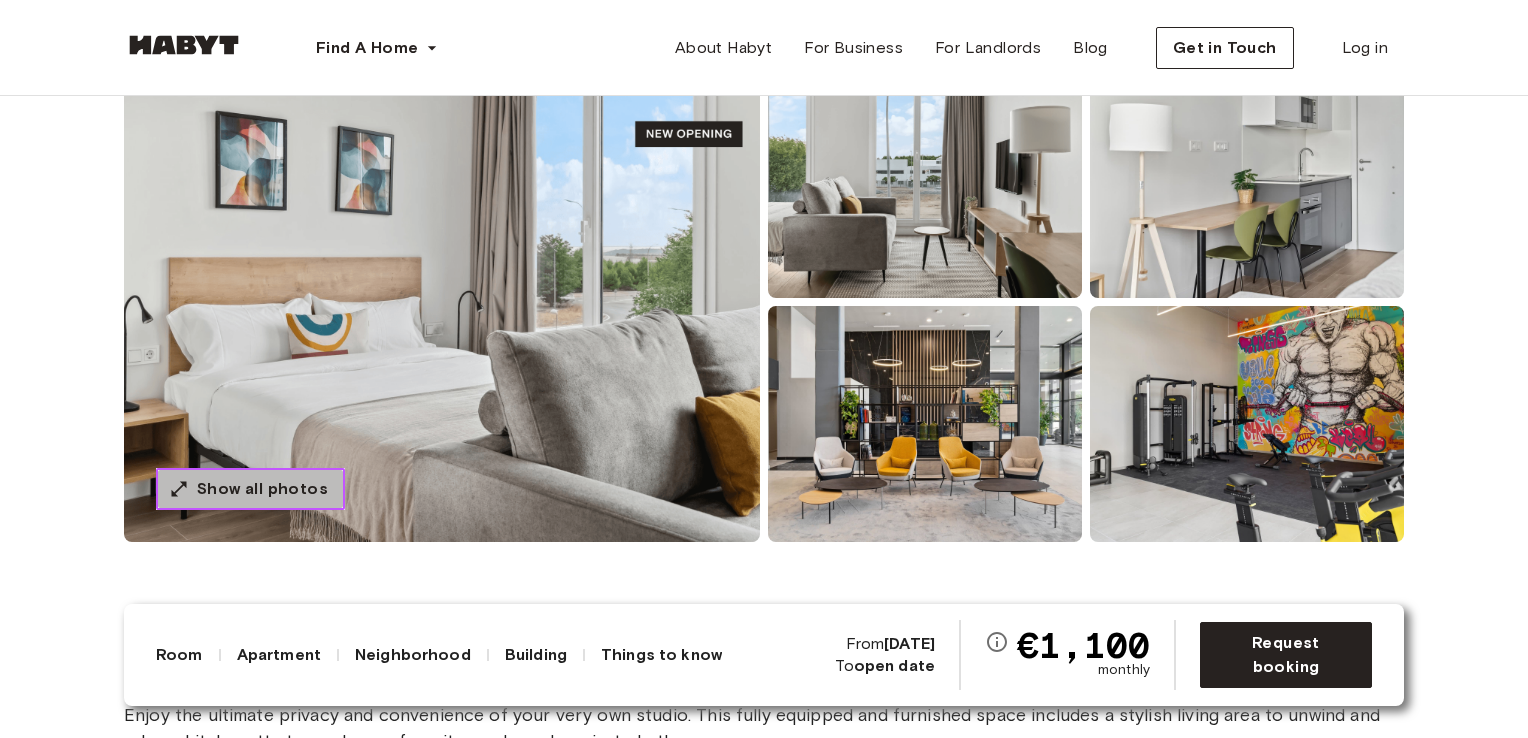 click on "Show all photos" at bounding box center (262, 489) 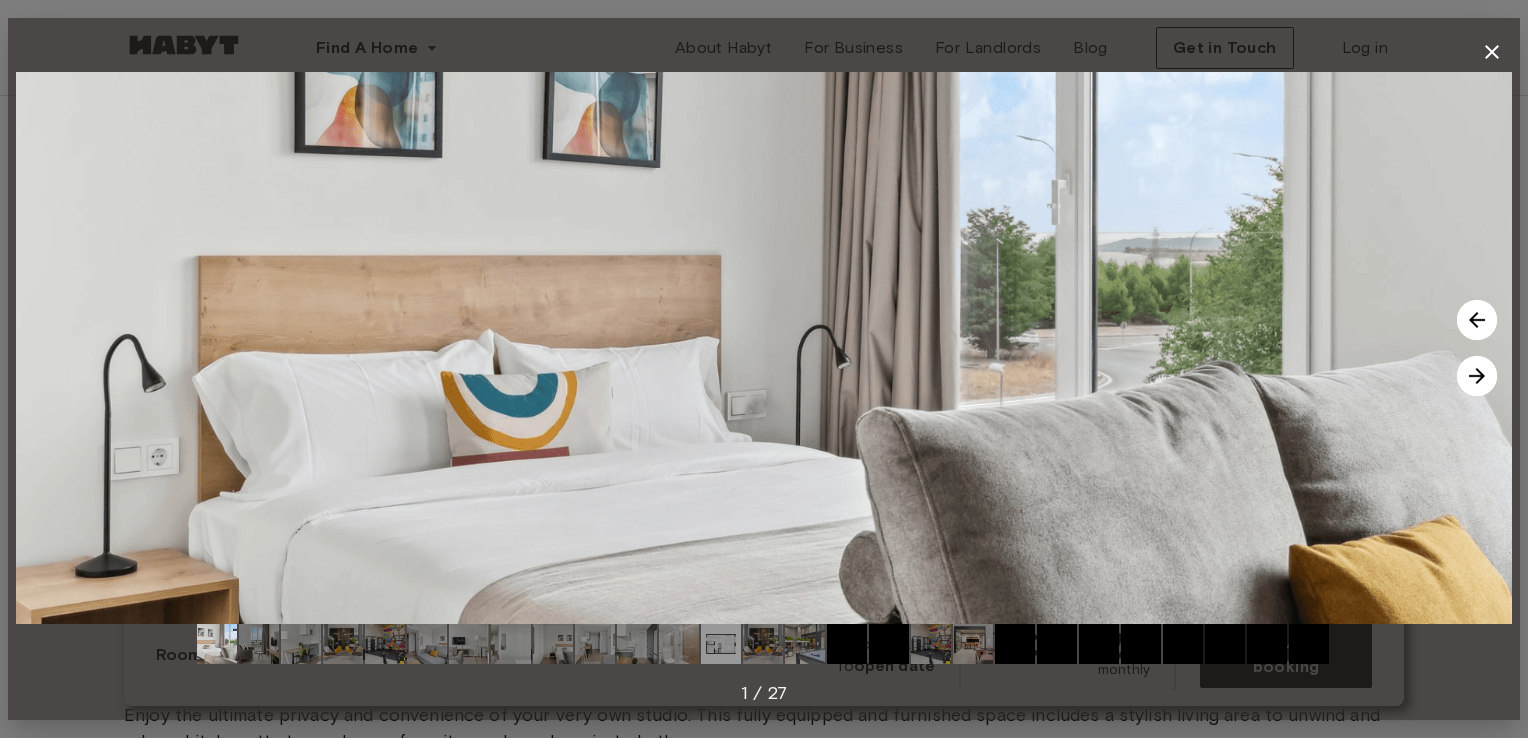 click at bounding box center [1477, 376] 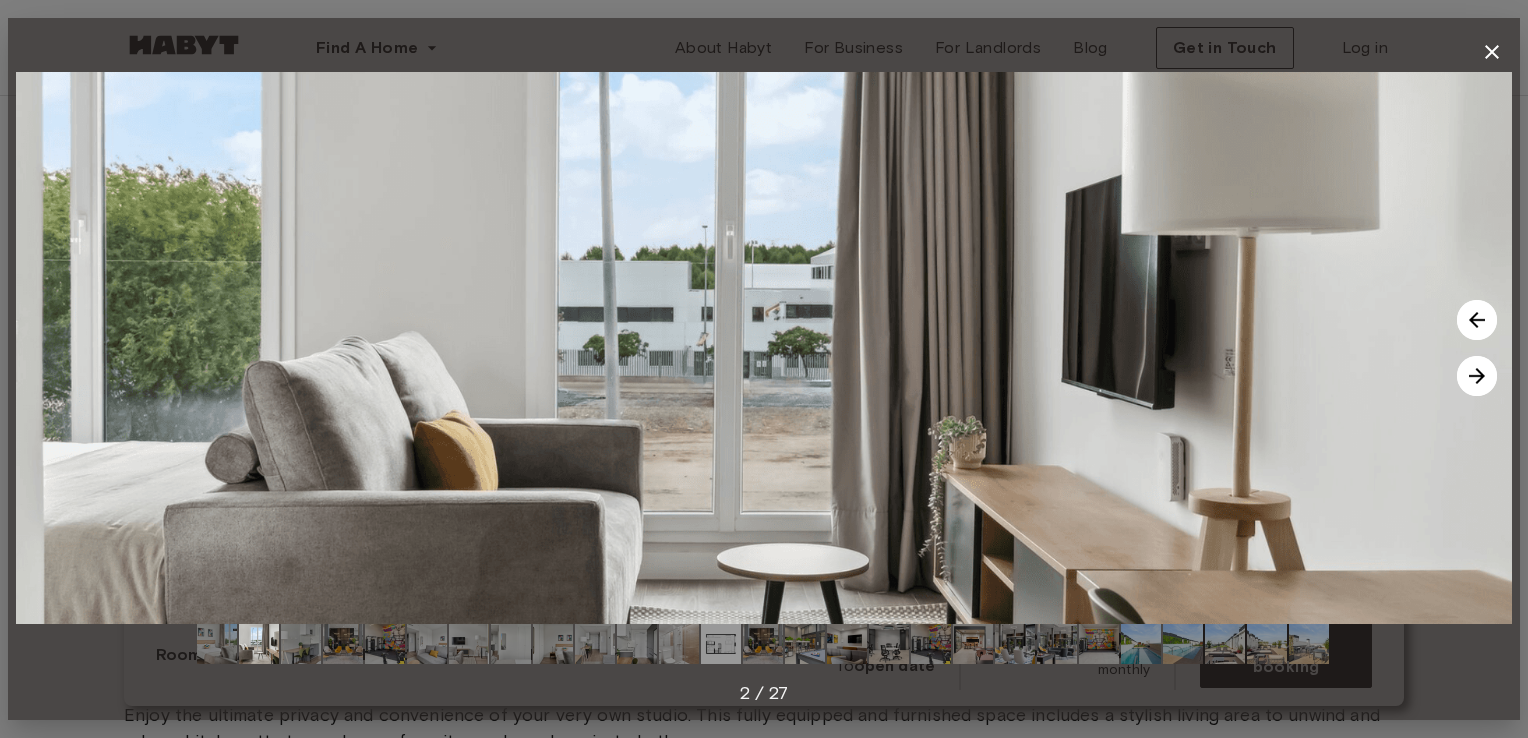 click at bounding box center [1477, 376] 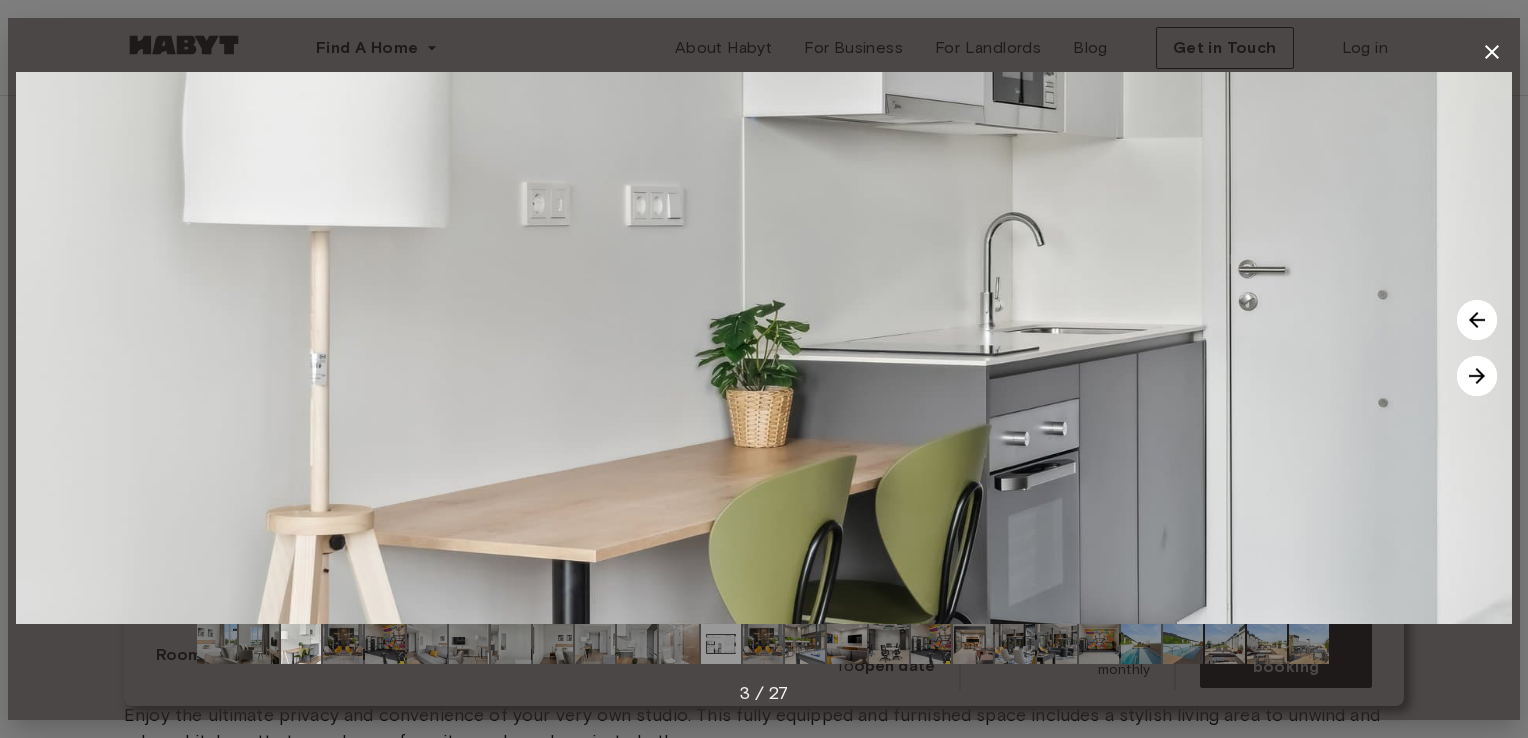 click at bounding box center [1477, 376] 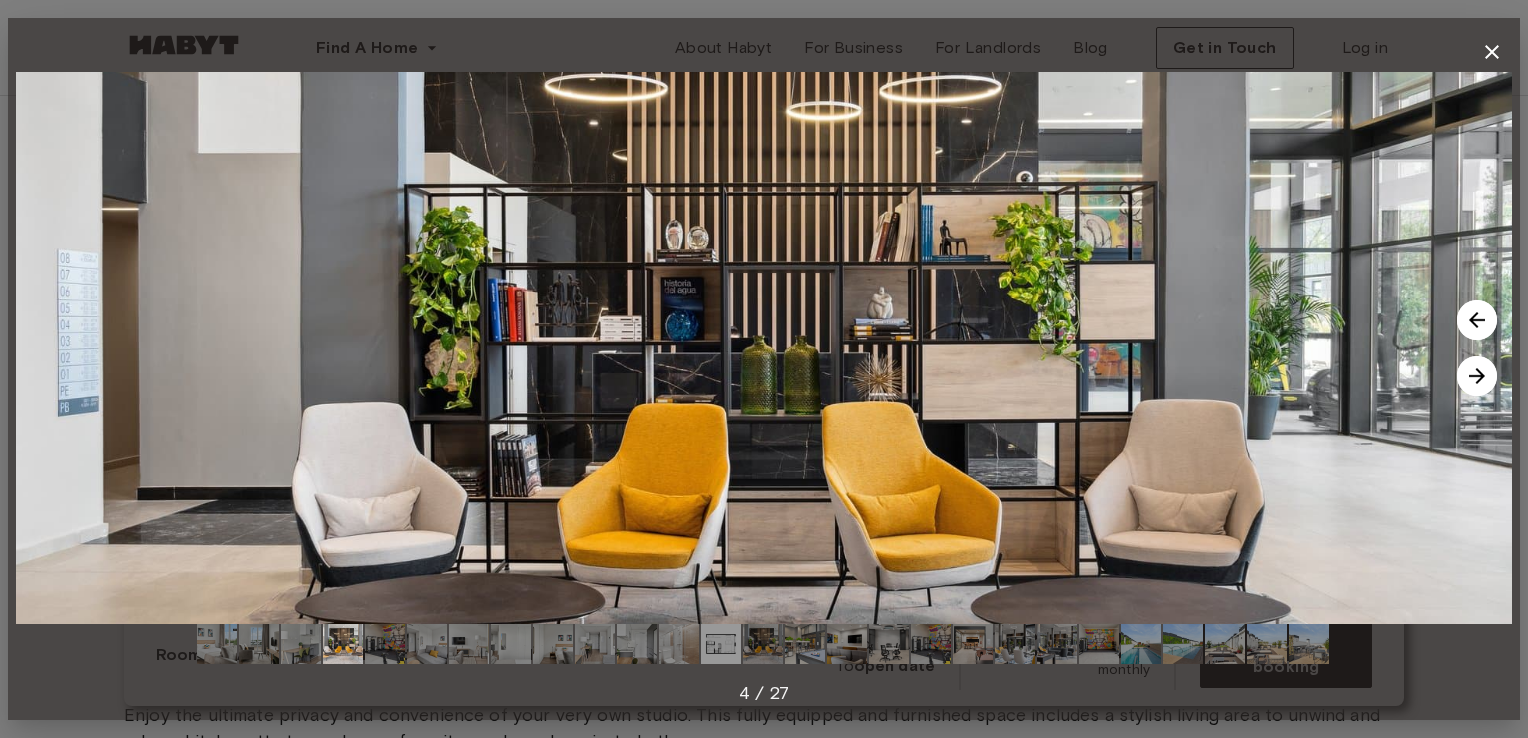 click at bounding box center [1477, 376] 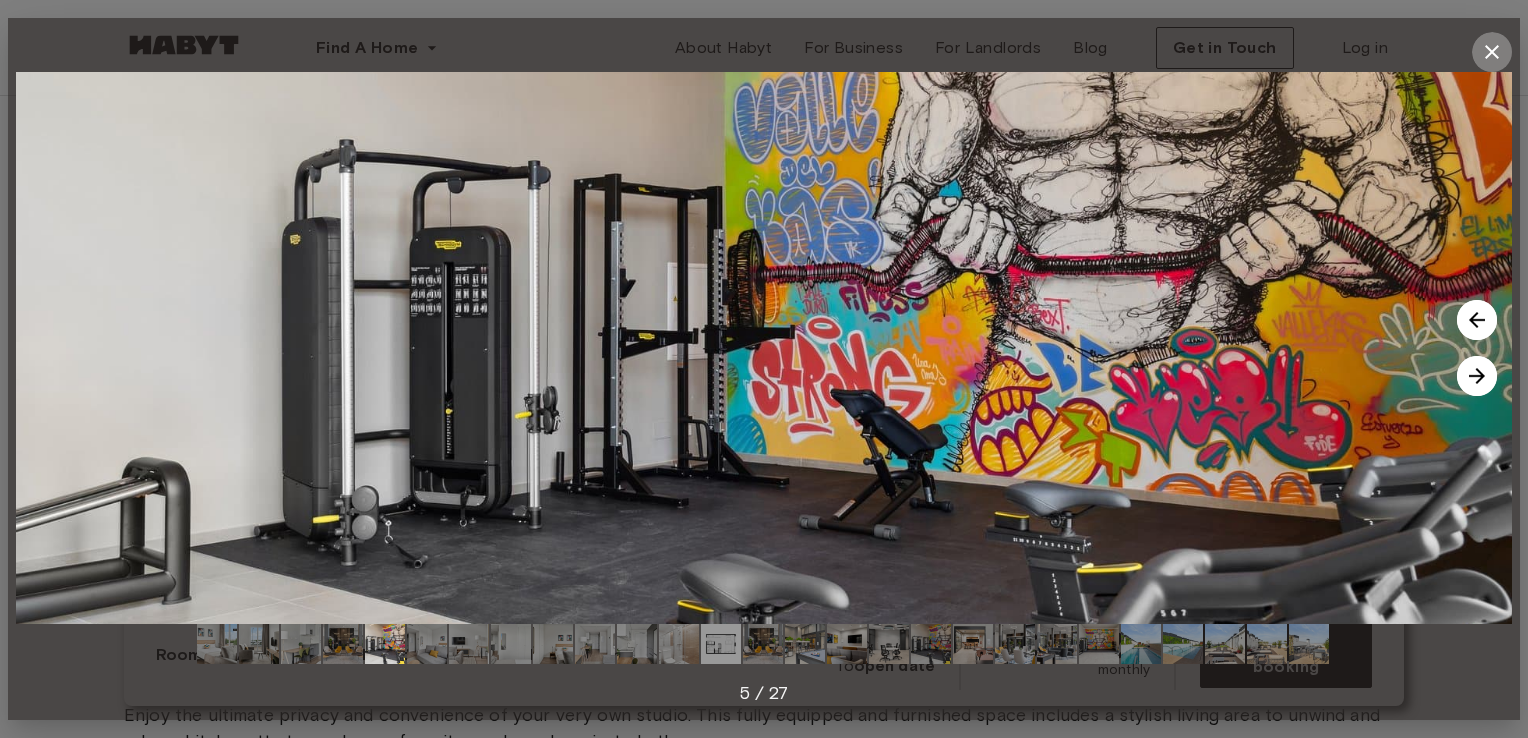 click 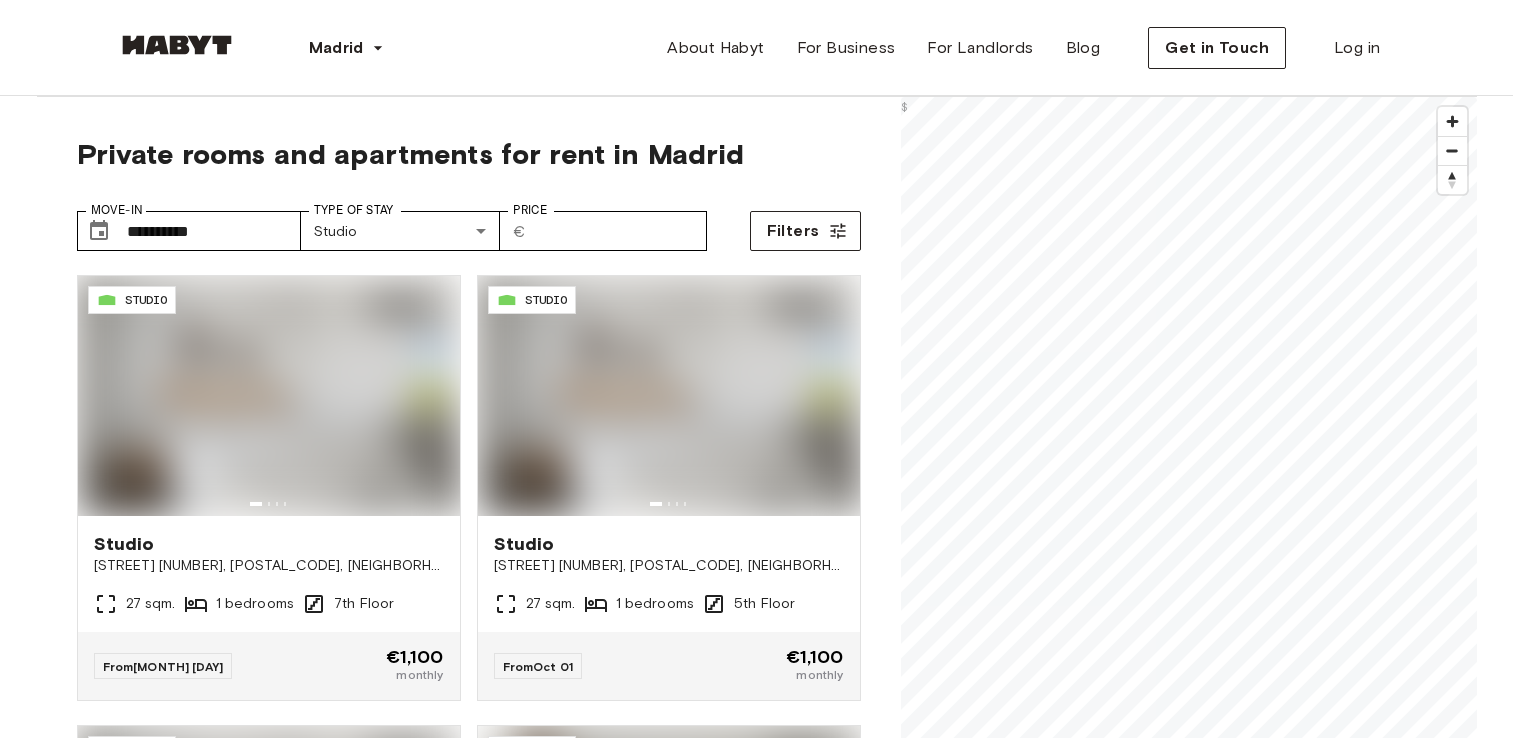 scroll, scrollTop: 0, scrollLeft: 0, axis: both 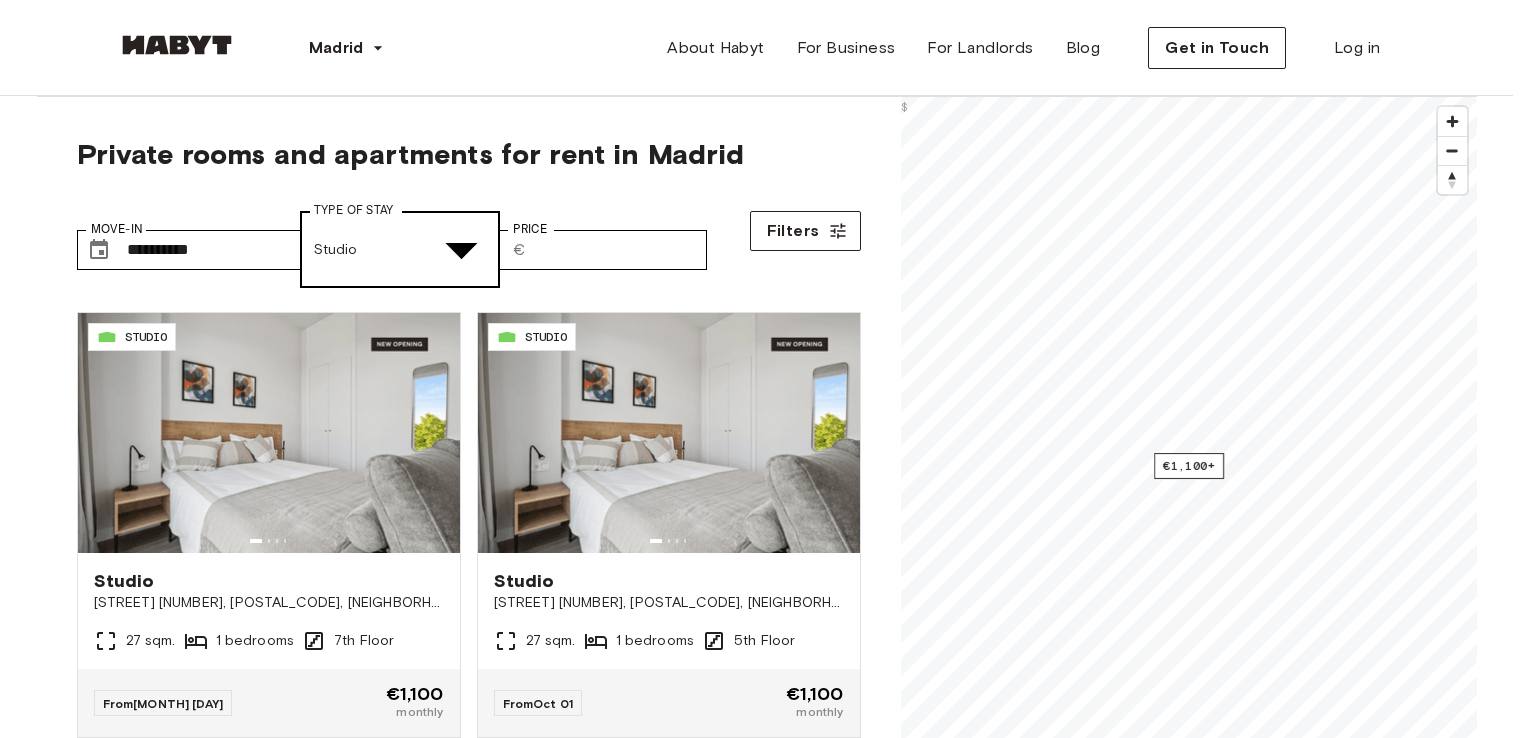 click on "[STREET] [NUMBER], [POSTAL_CODE], [NEIGHBORHOOD] ([CITY])" at bounding box center (764, 2633) 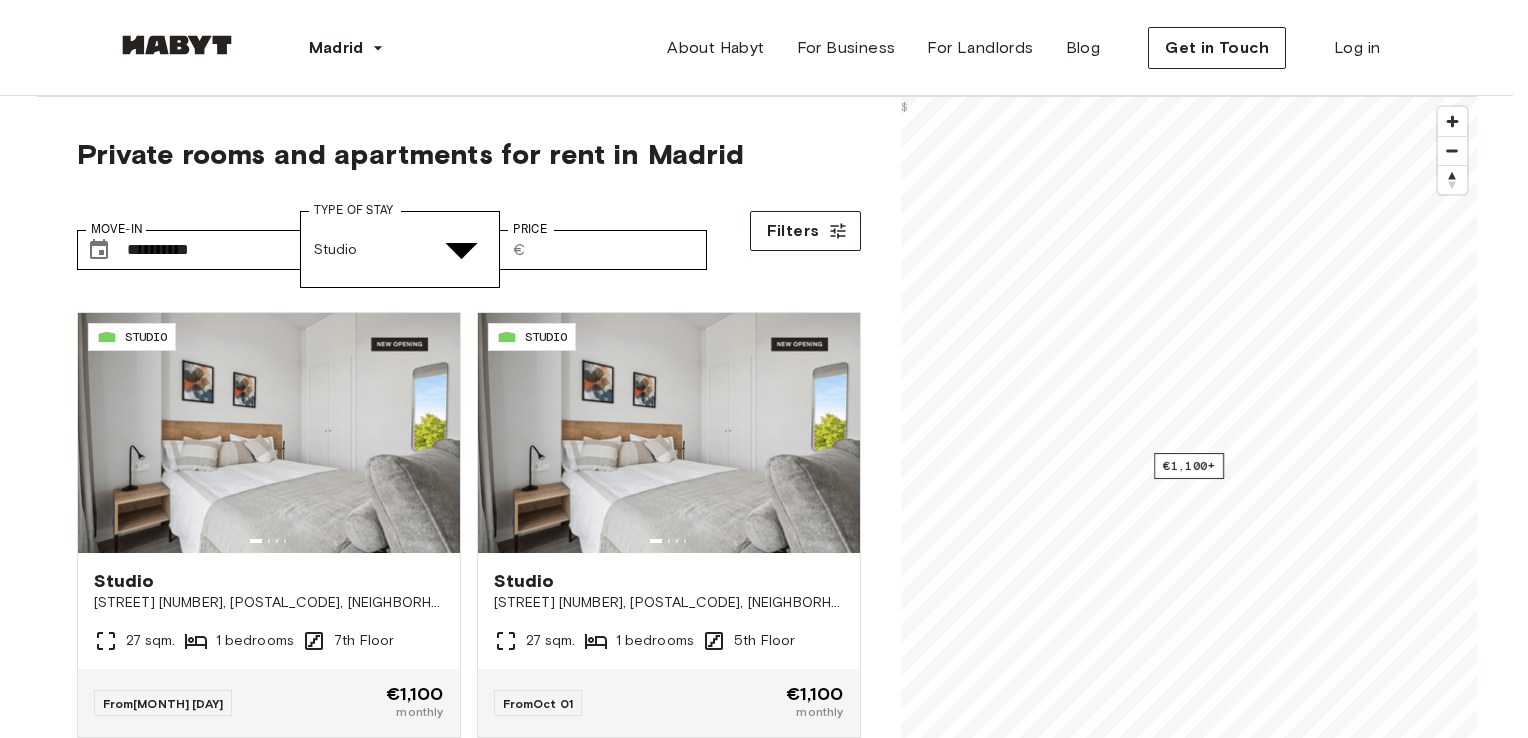 click at bounding box center [776, 5210] 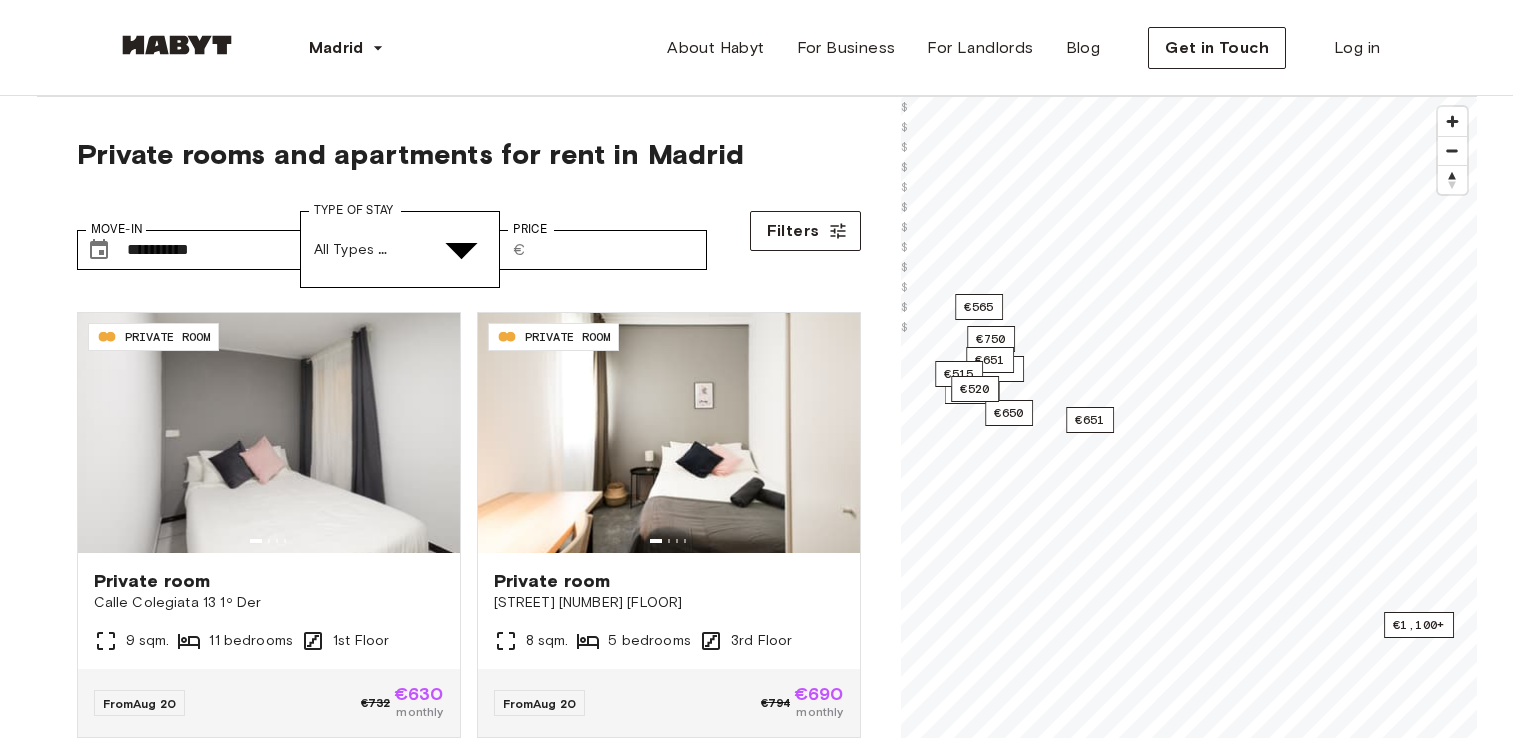 click on "Shared Room" at bounding box center (776, 5080) 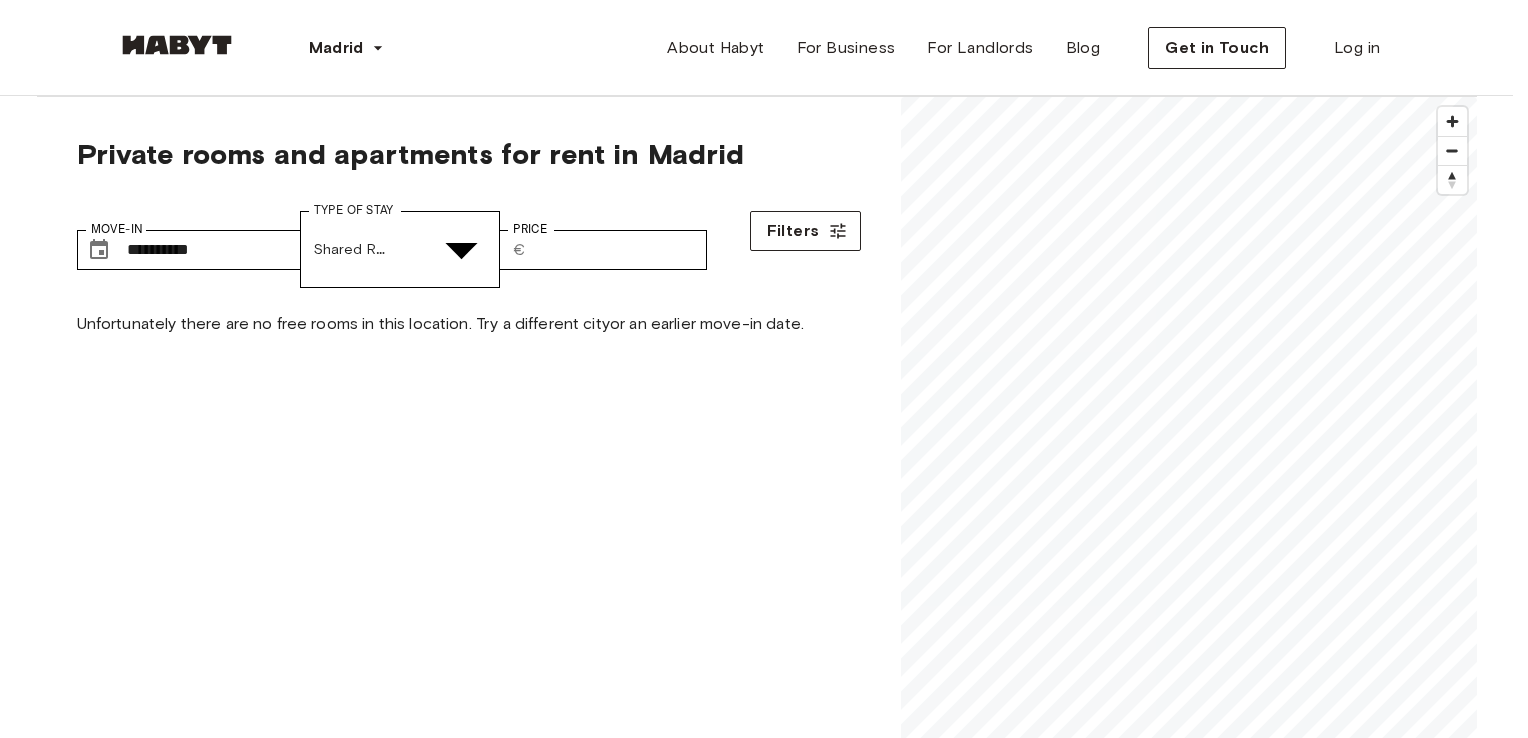 click on "Shared Room" at bounding box center [776, 5080] 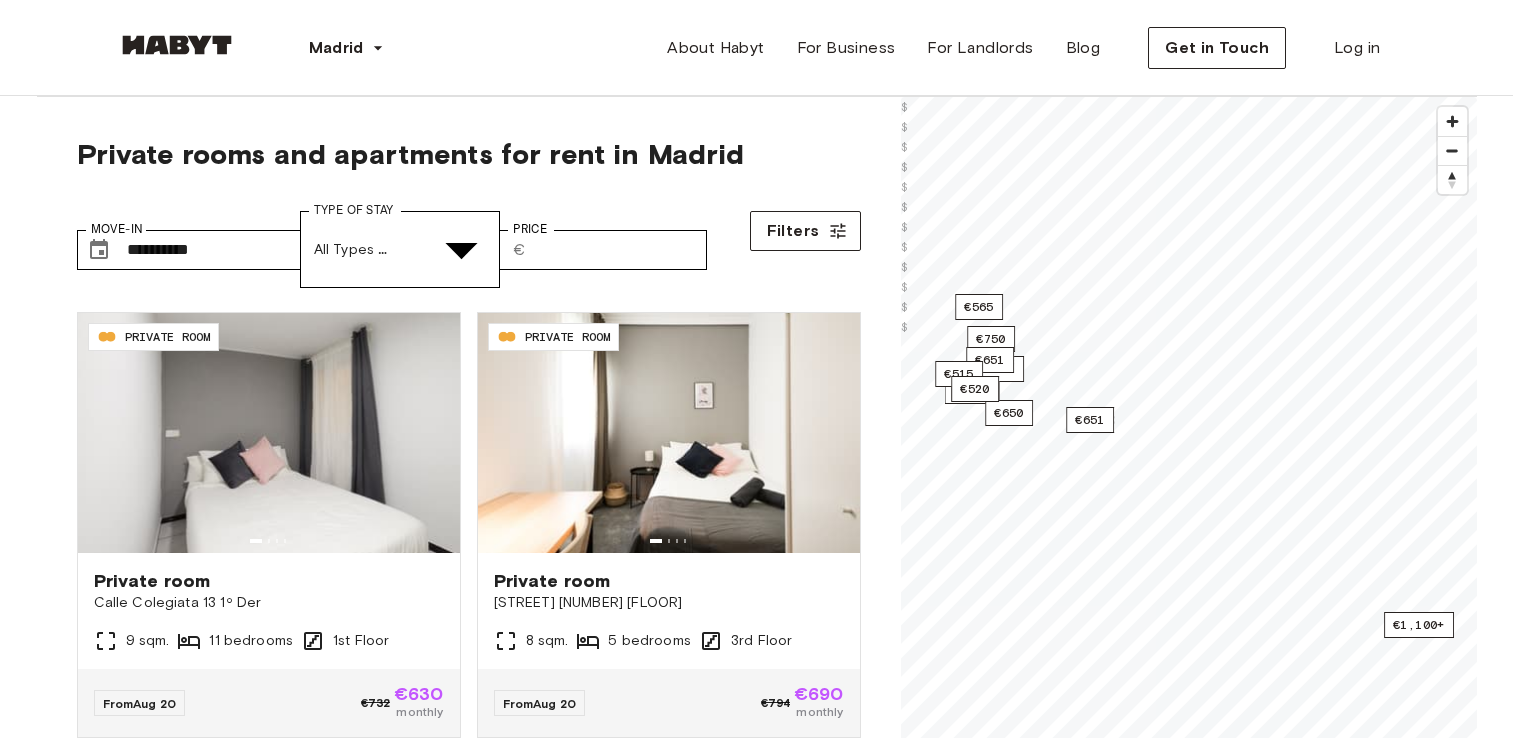 click on "Private Room" at bounding box center [776, 4993] 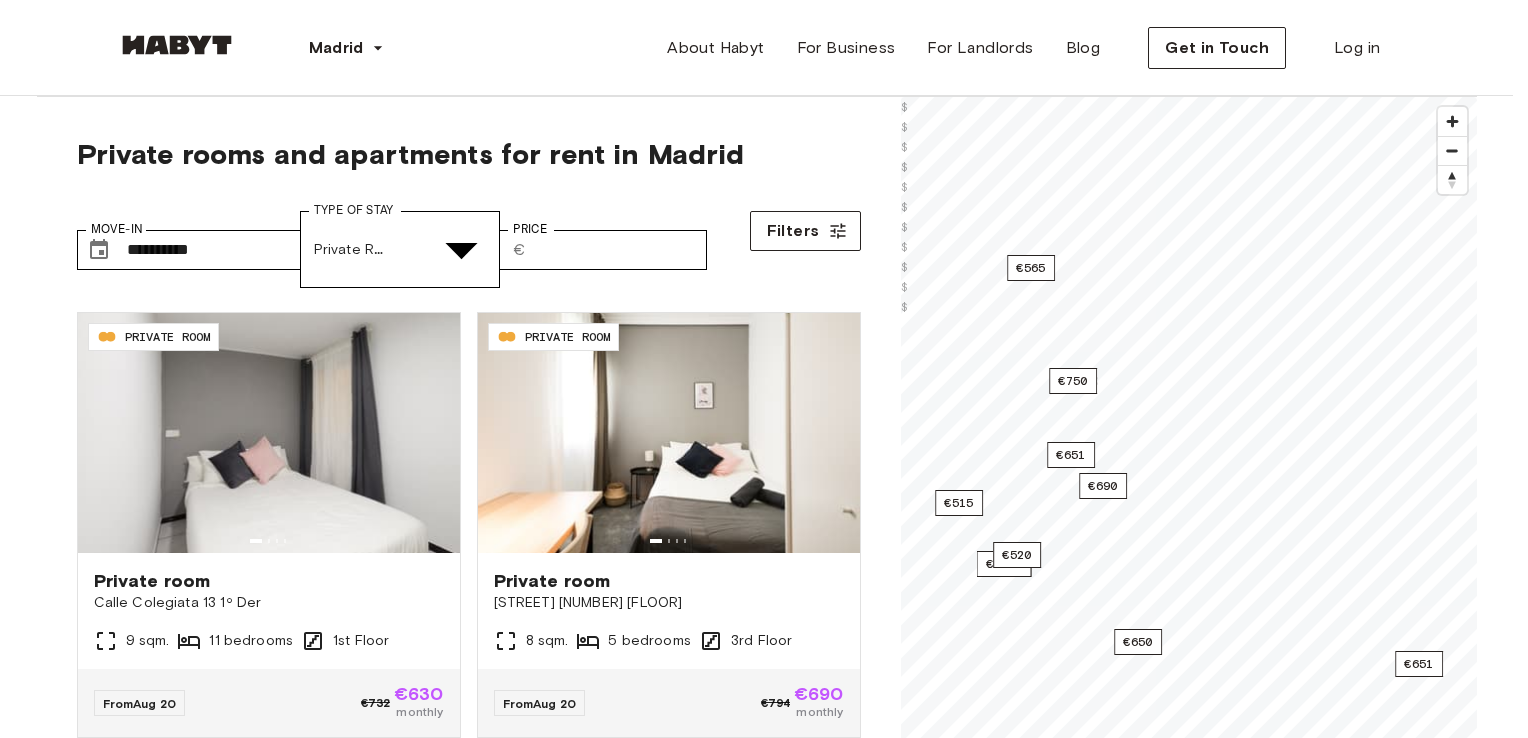 drag, startPoint x: 580, startPoint y: 220, endPoint x: 585, endPoint y: 229, distance: 10.29563 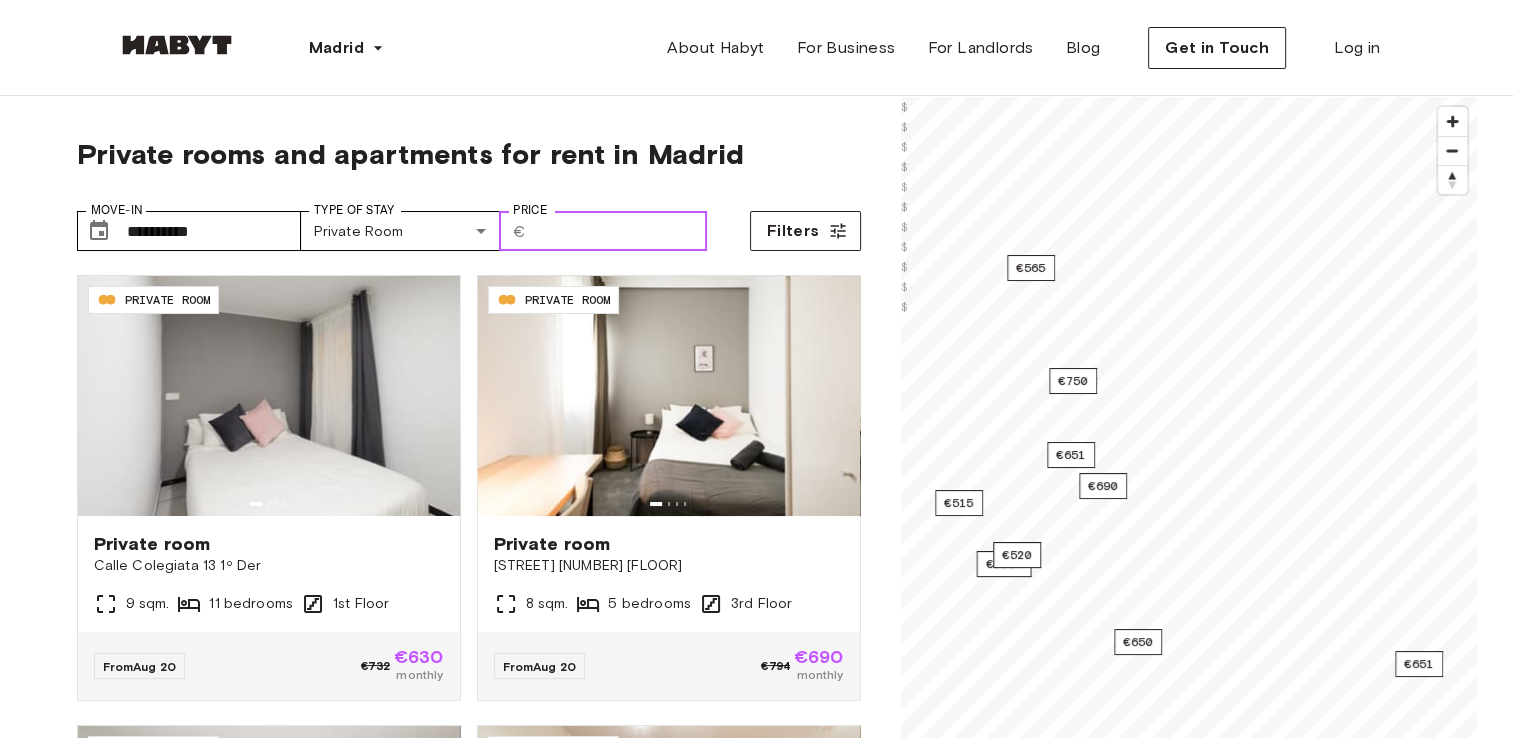 click on "****" at bounding box center (620, 231) 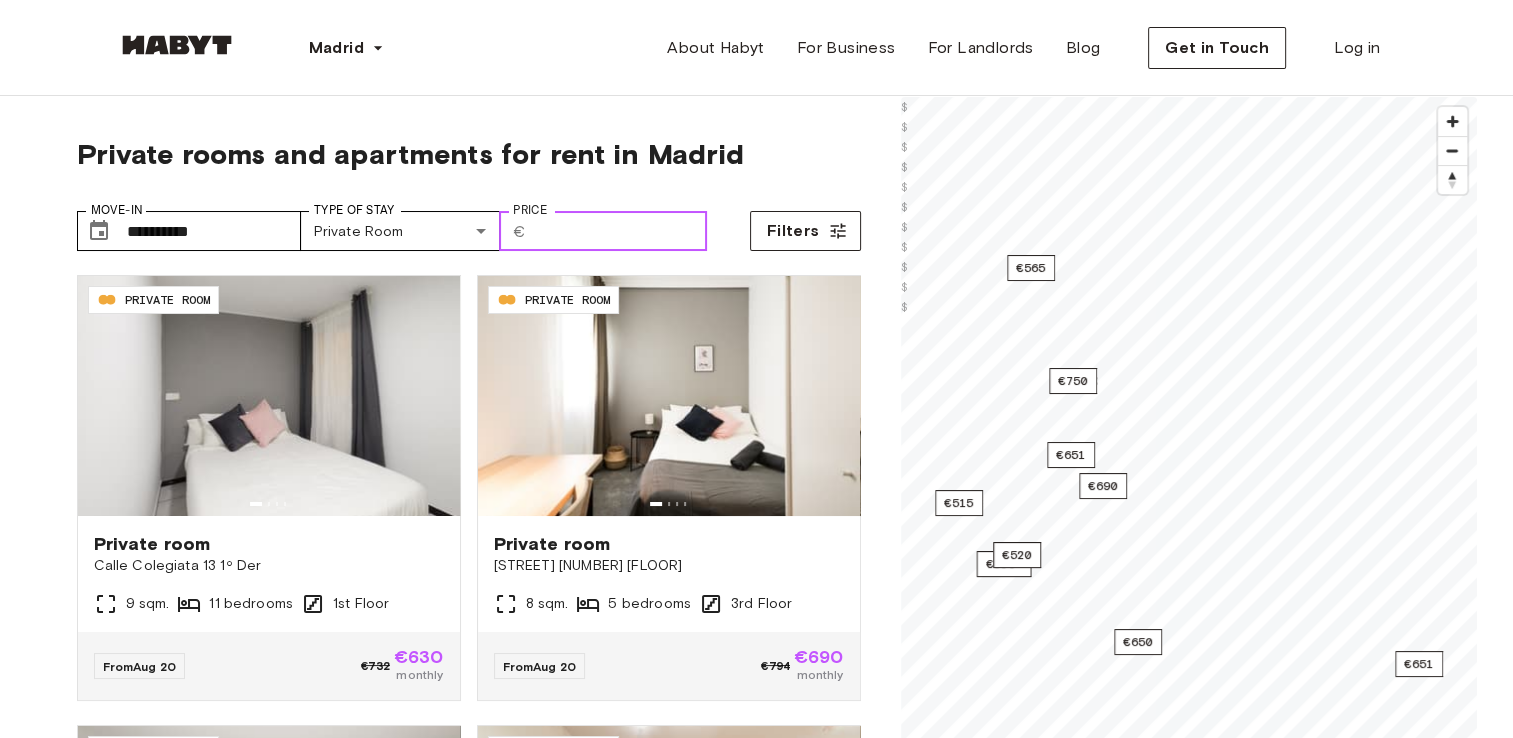 click on "****" at bounding box center (620, 231) 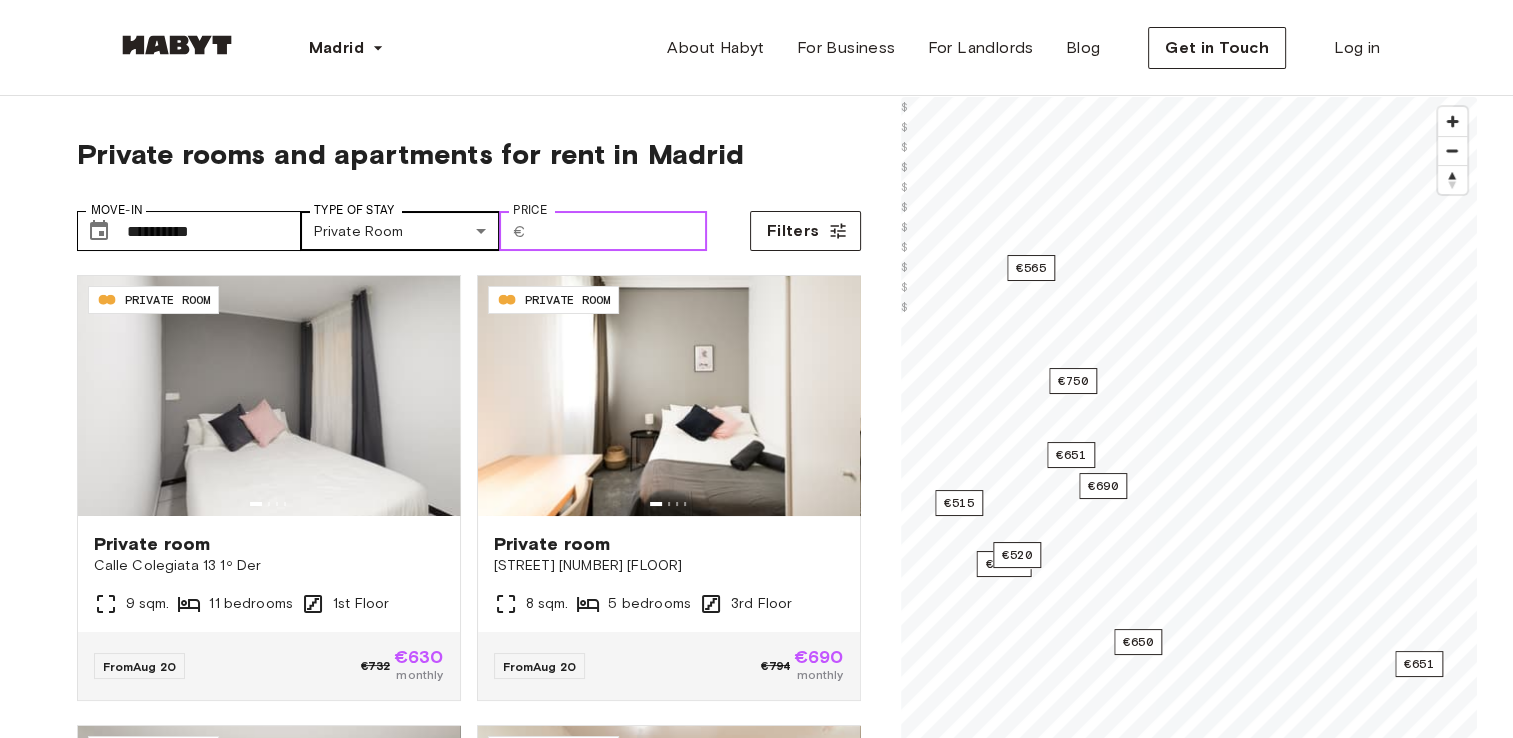 type on "****" 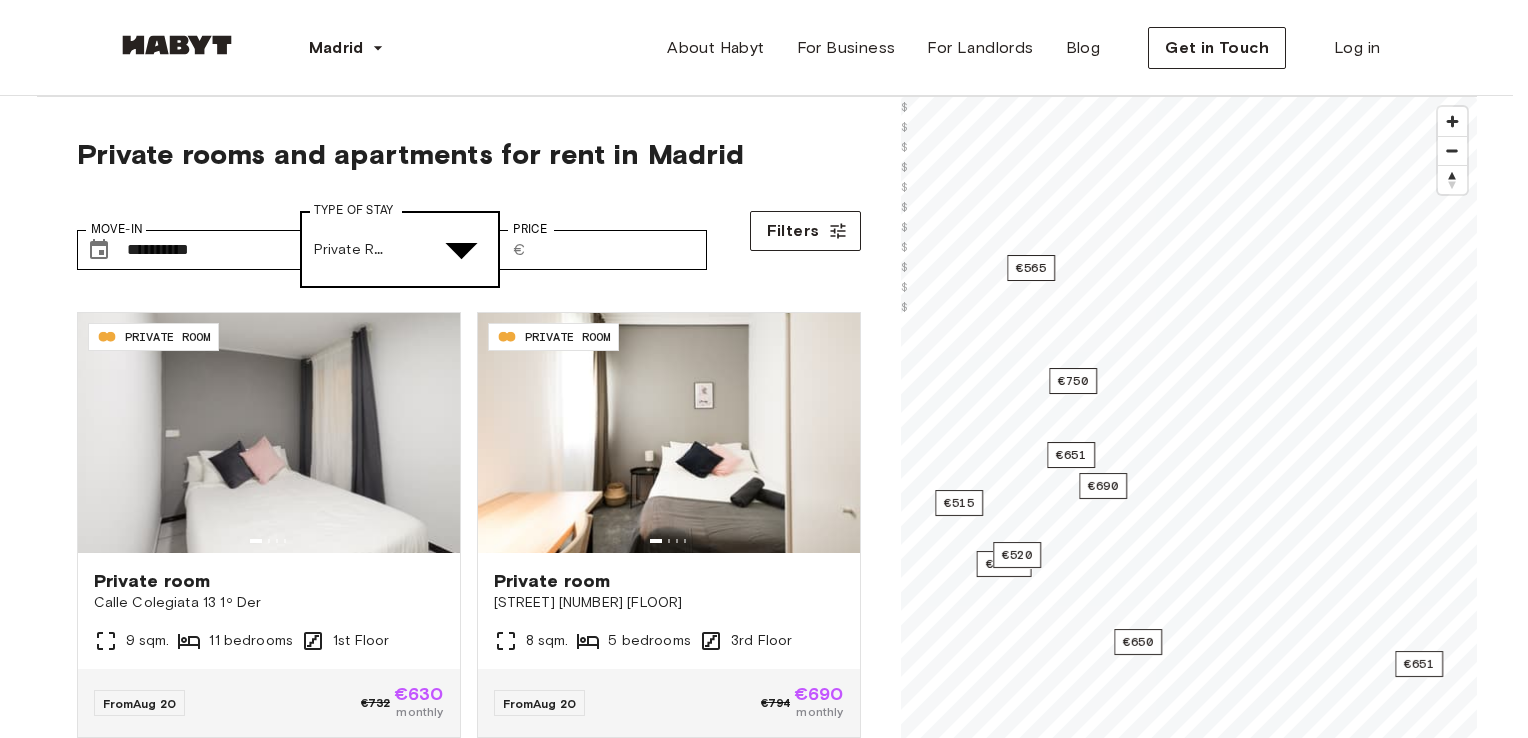click on "**********" at bounding box center (764, 2633) 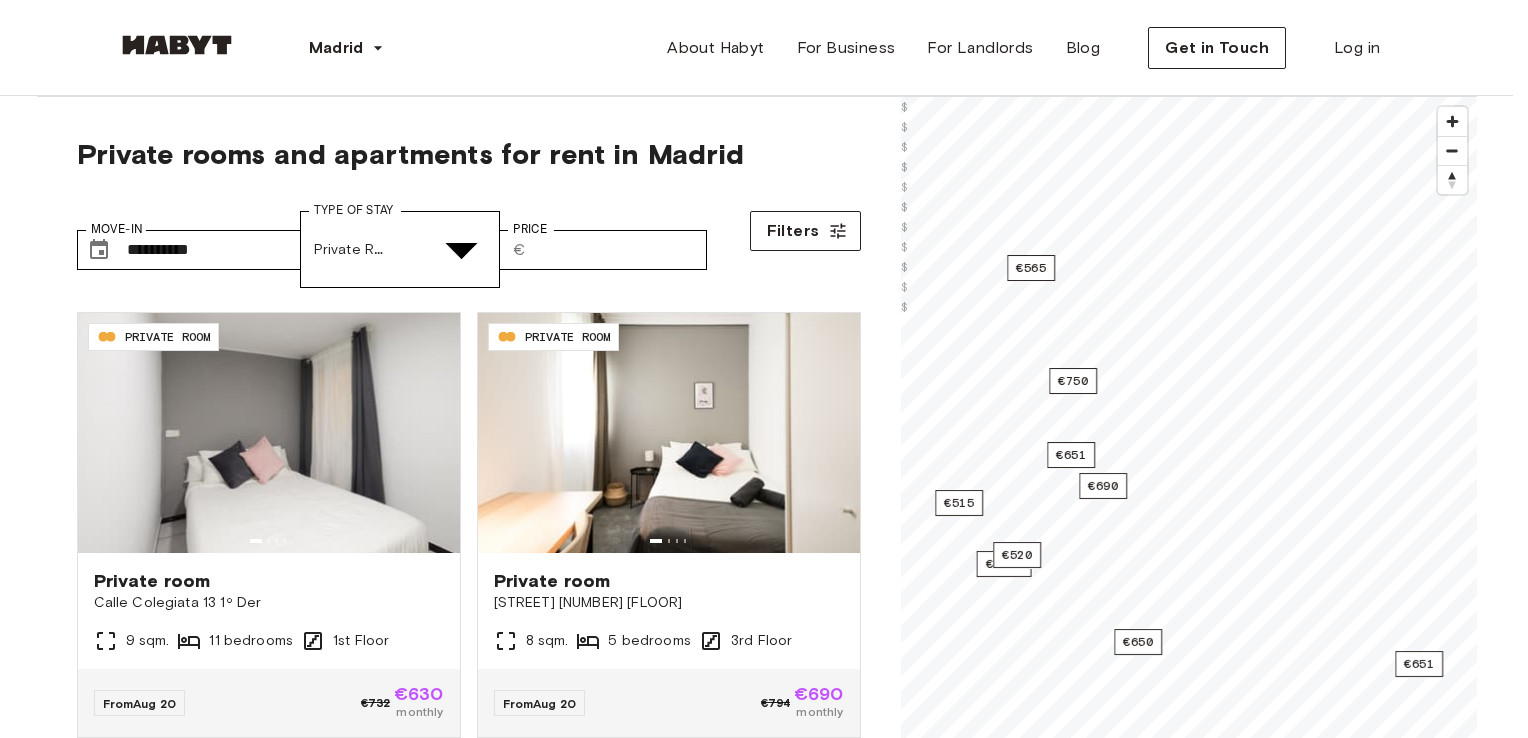 drag, startPoint x: 852, startPoint y: 374, endPoint x: 854, endPoint y: 466, distance: 92.021736 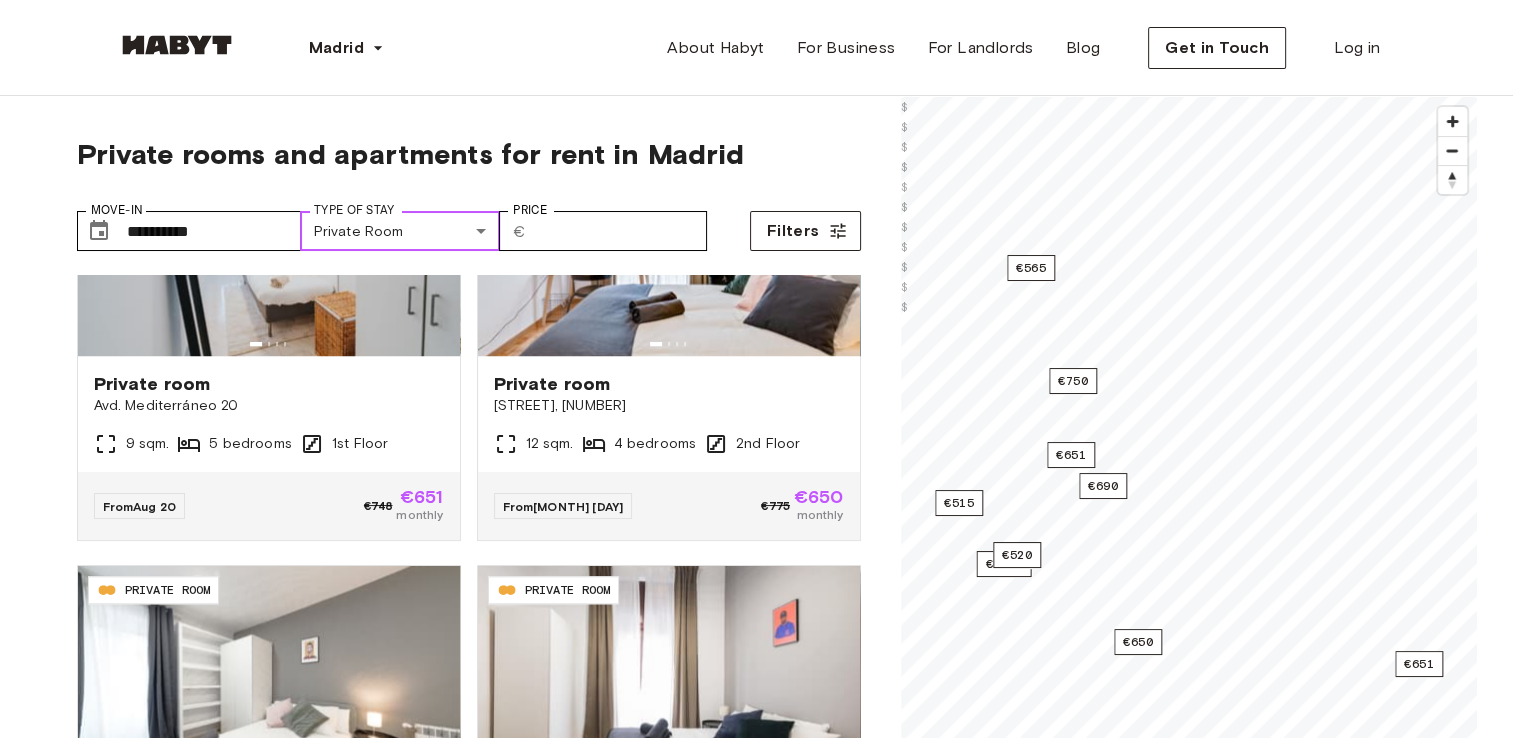 scroll, scrollTop: 1993, scrollLeft: 0, axis: vertical 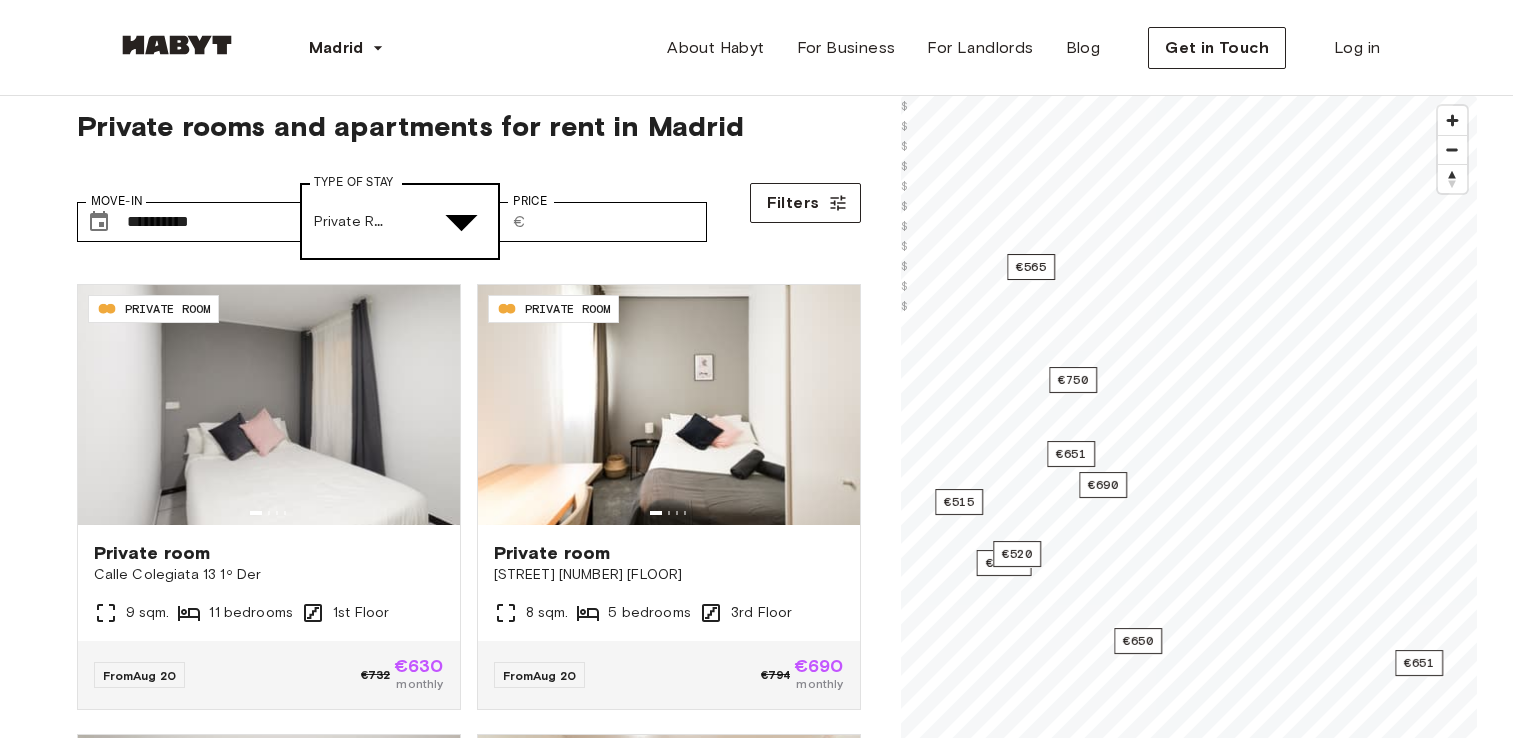 click on "**********" at bounding box center [764, 2605] 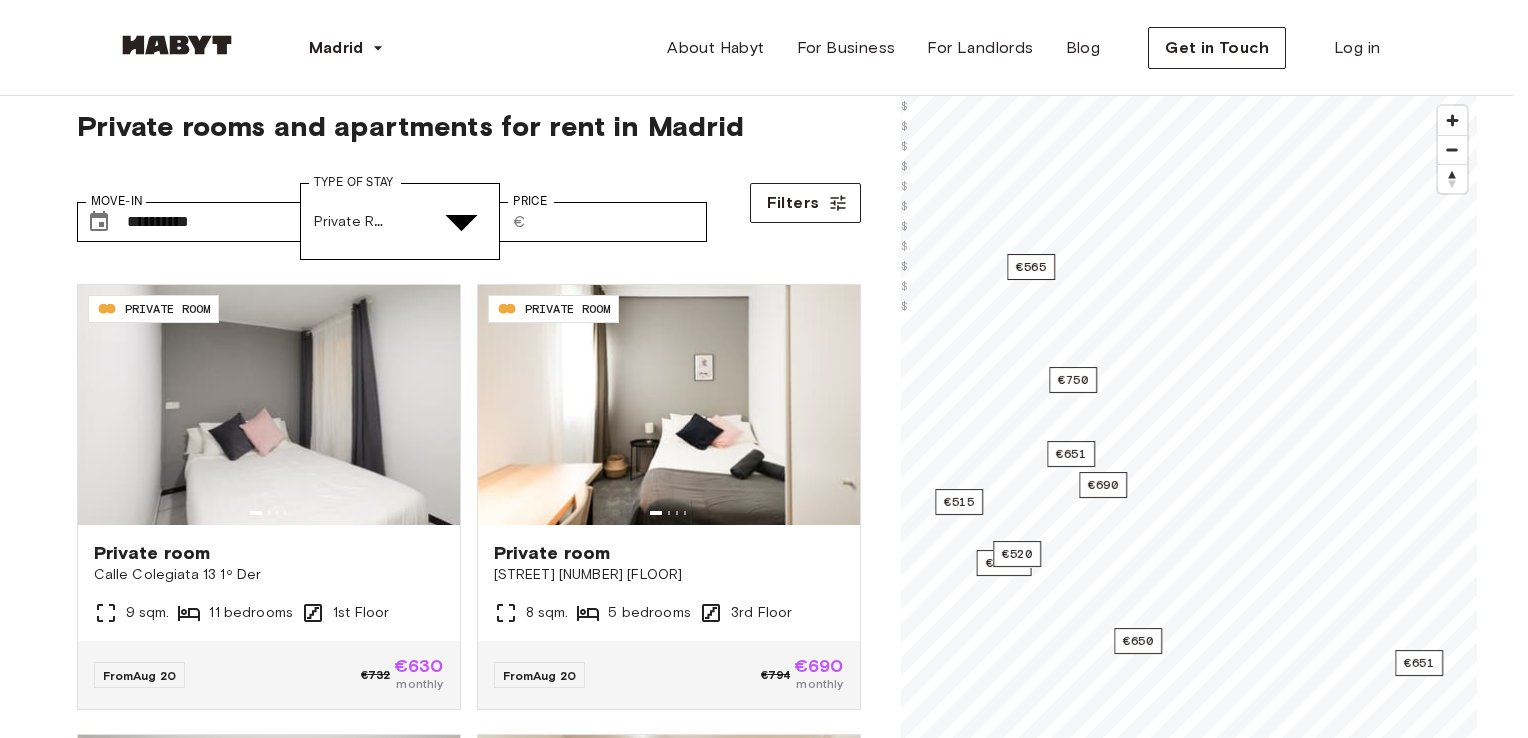 click at bounding box center (52, 4918) 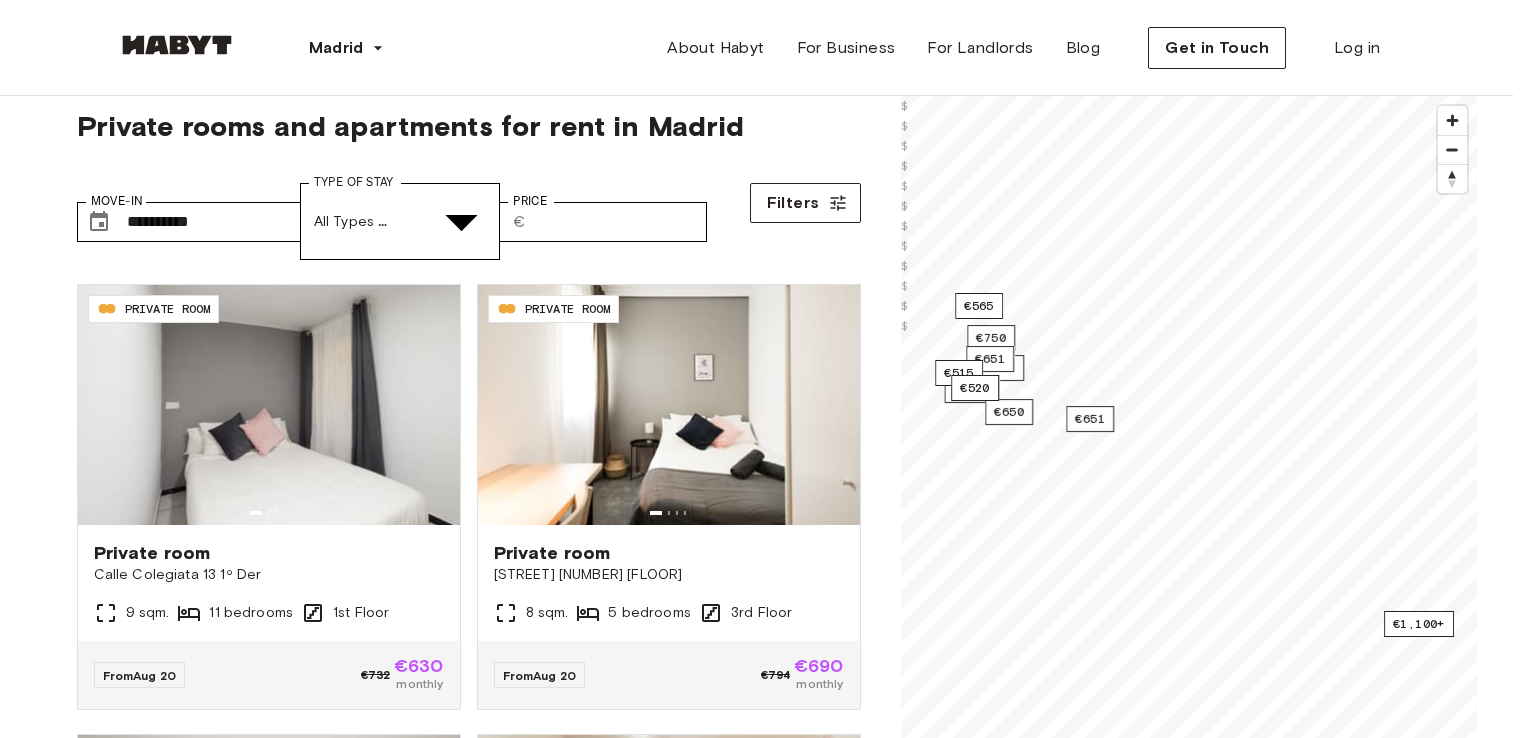 click at bounding box center [52, 5092] 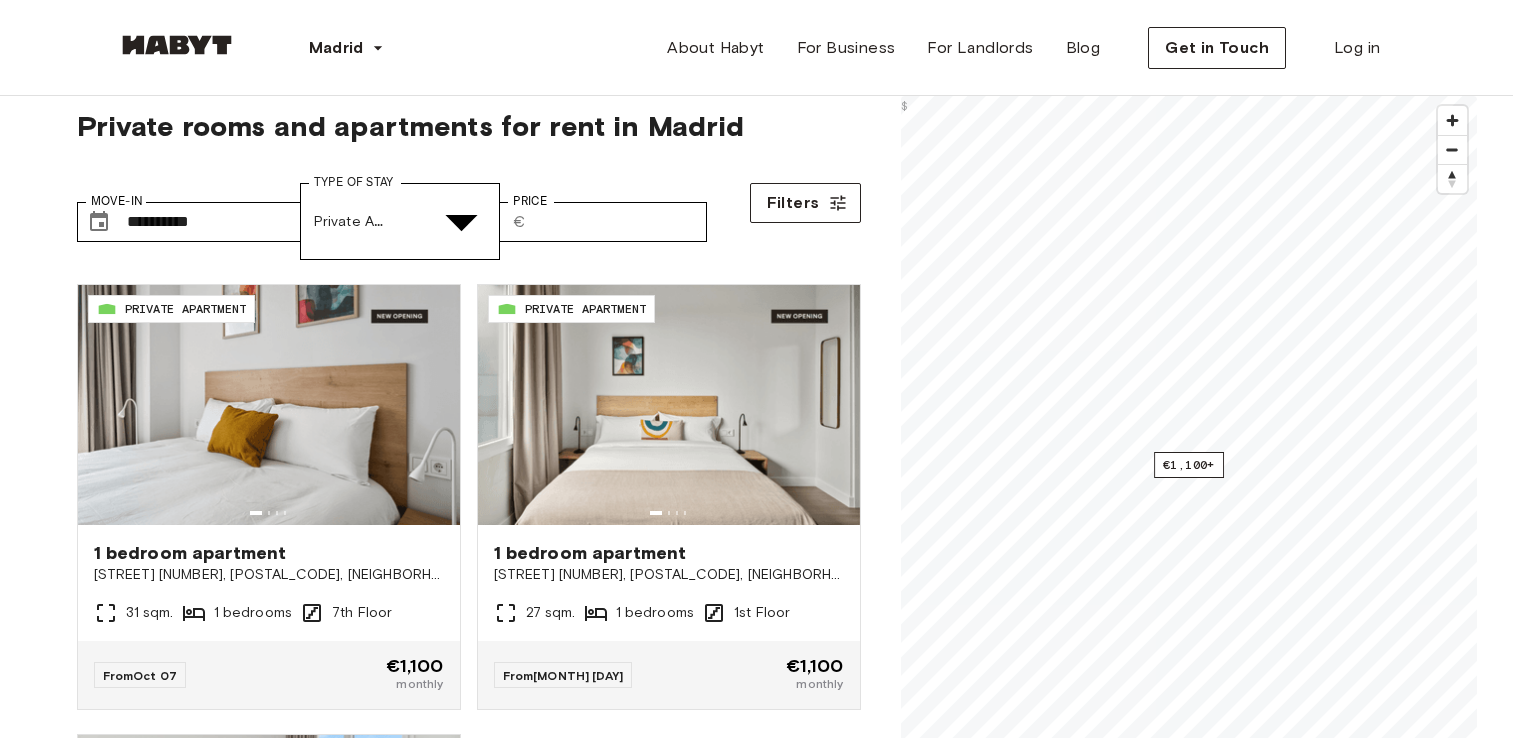 drag, startPoint x: 850, startPoint y: 451, endPoint x: 863, endPoint y: 575, distance: 124.67959 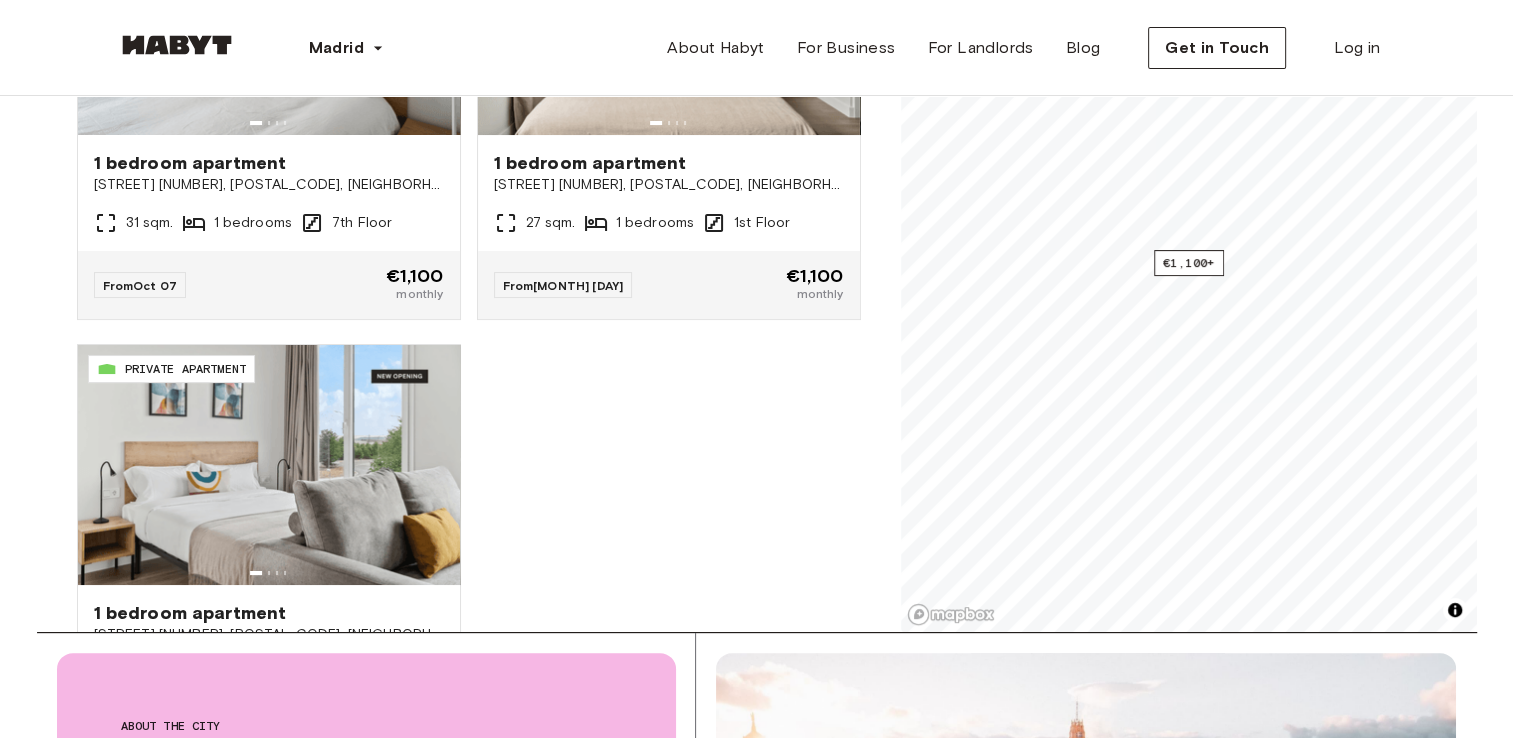 scroll, scrollTop: 387, scrollLeft: 0, axis: vertical 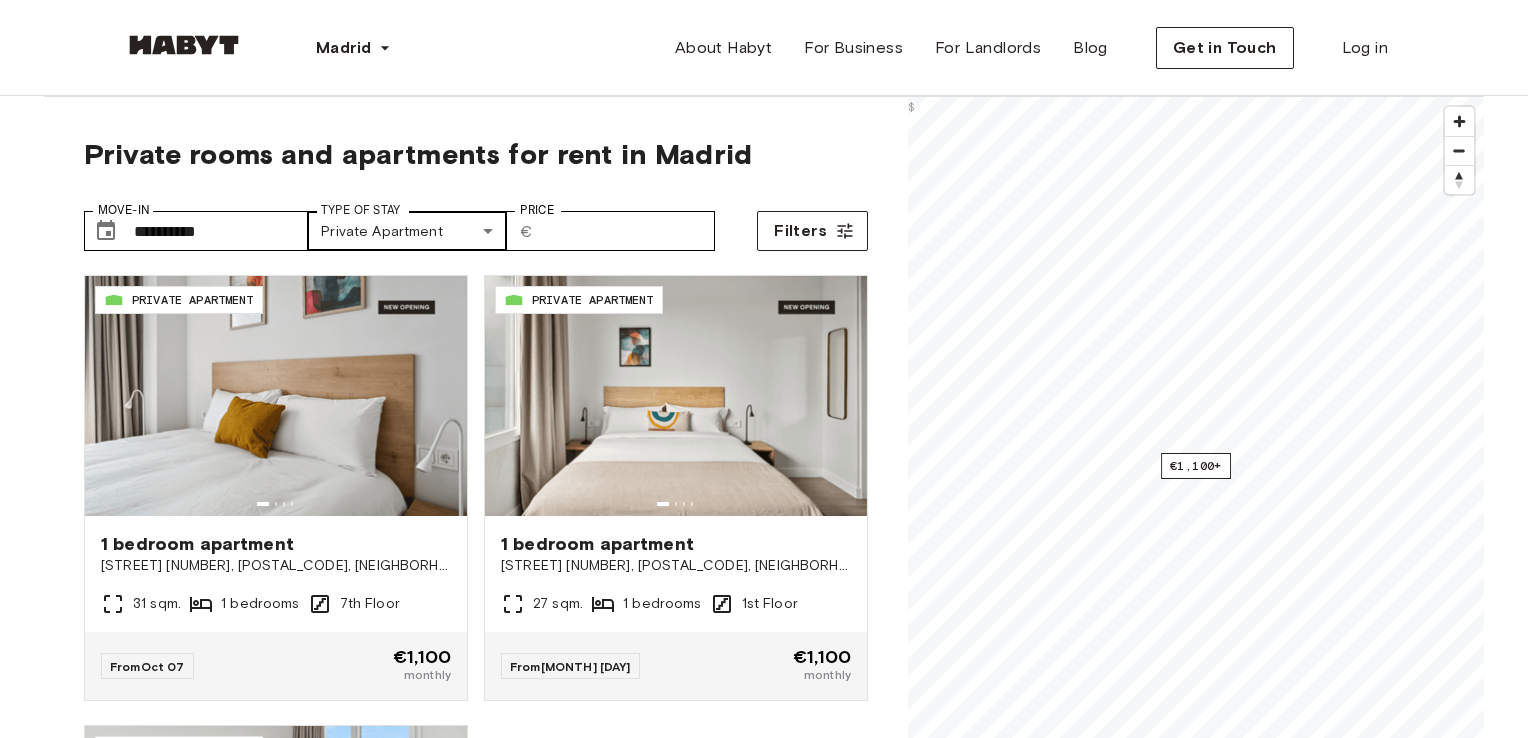 click on "**********" at bounding box center (764, 2420) 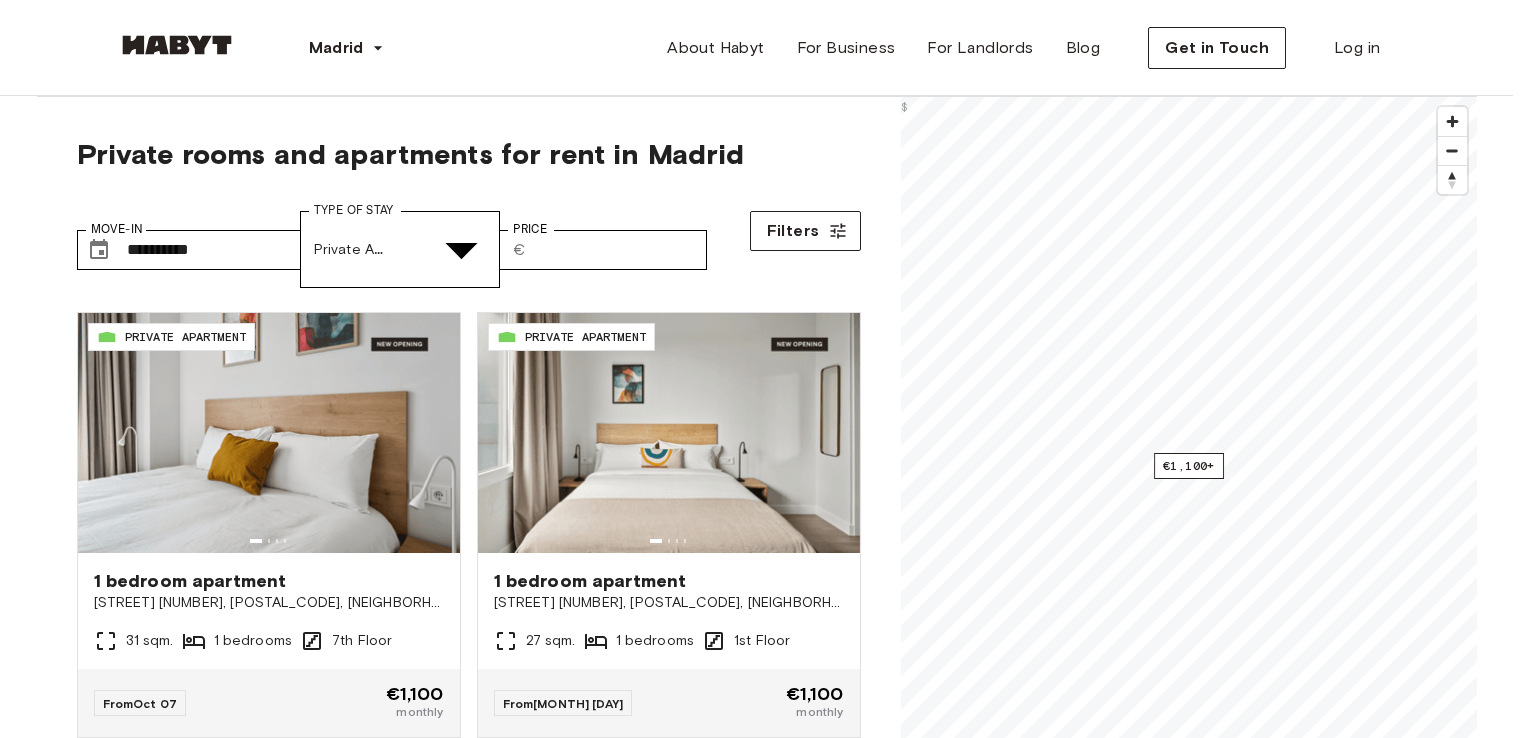 click on "Studio" at bounding box center [776, 5254] 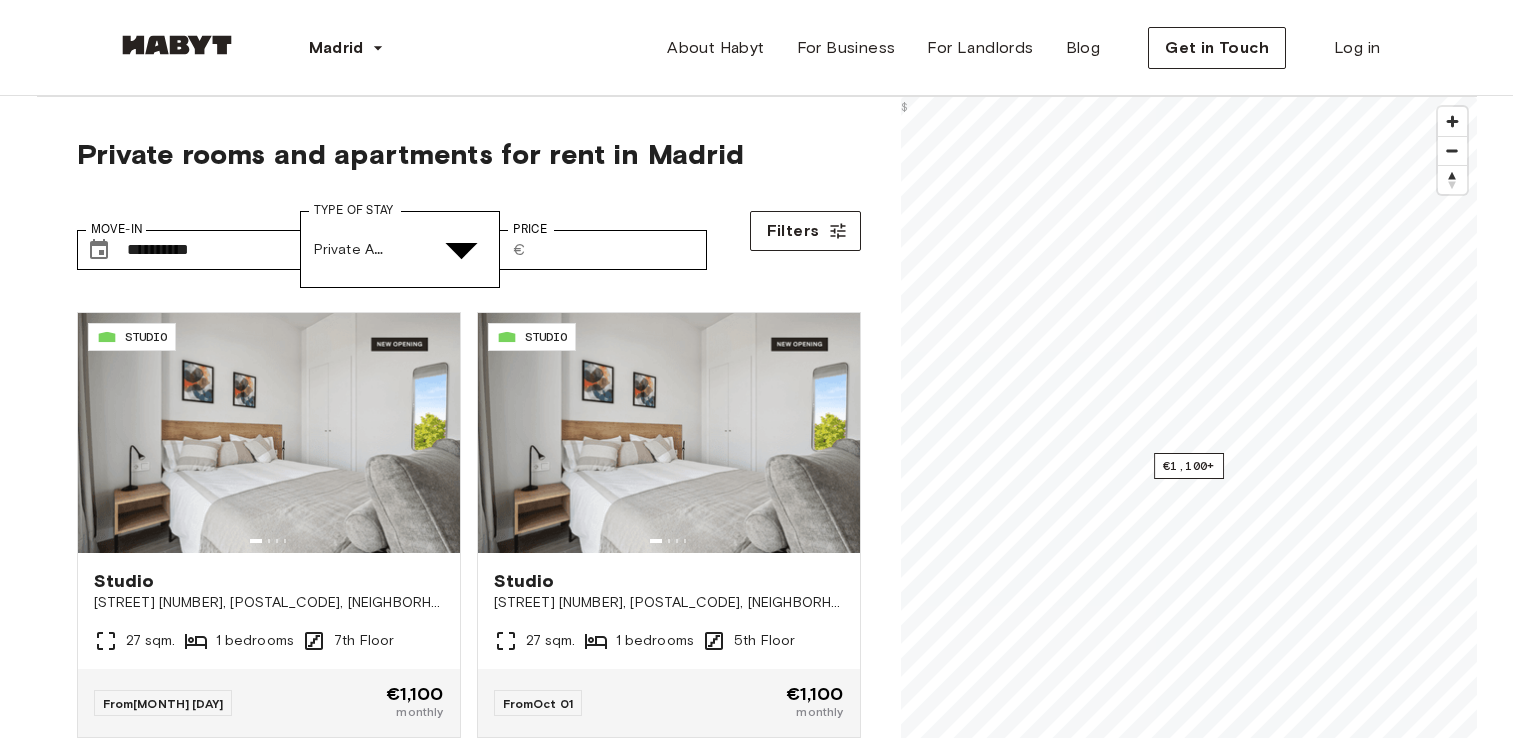 click on "Private apartment" at bounding box center (776, 5167) 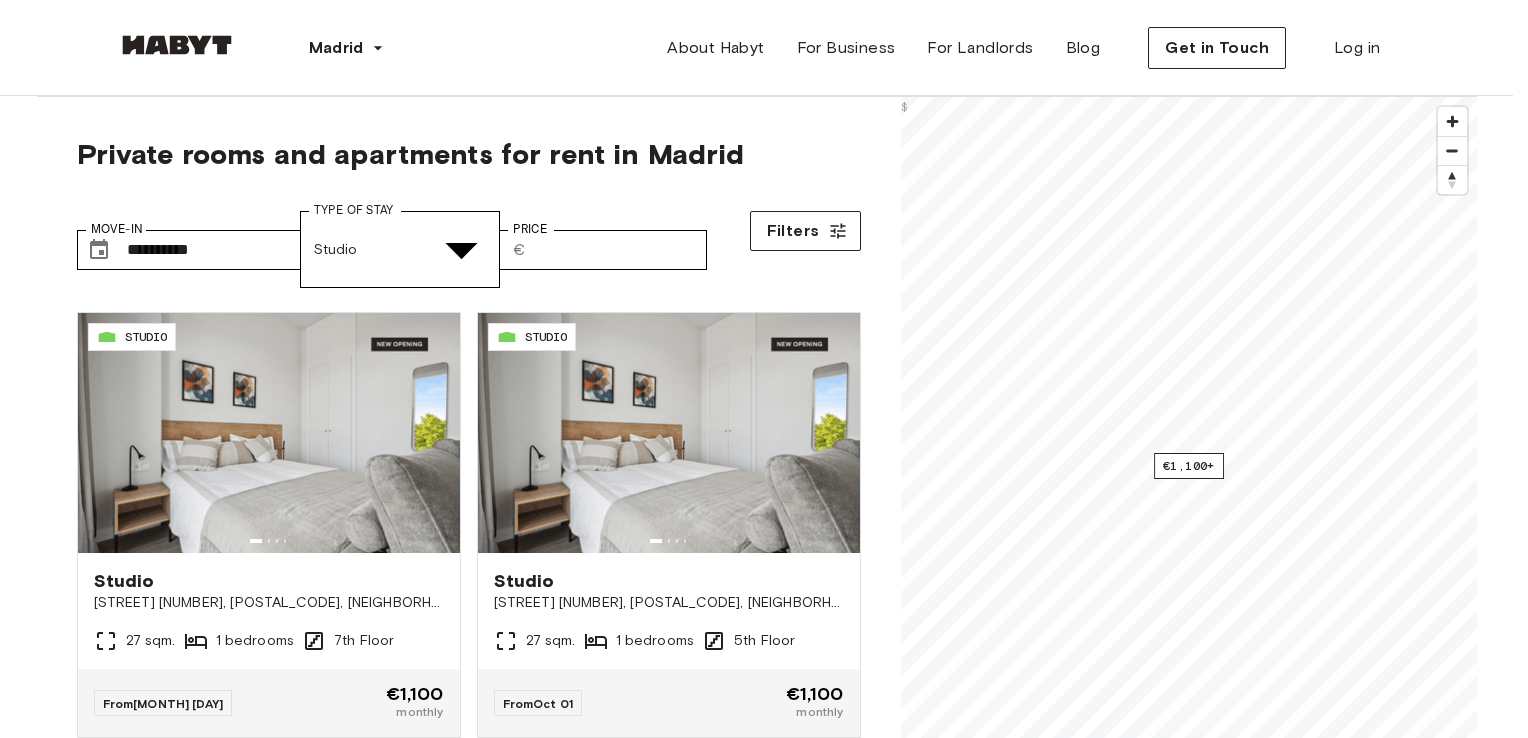 click at bounding box center (756, 4894) 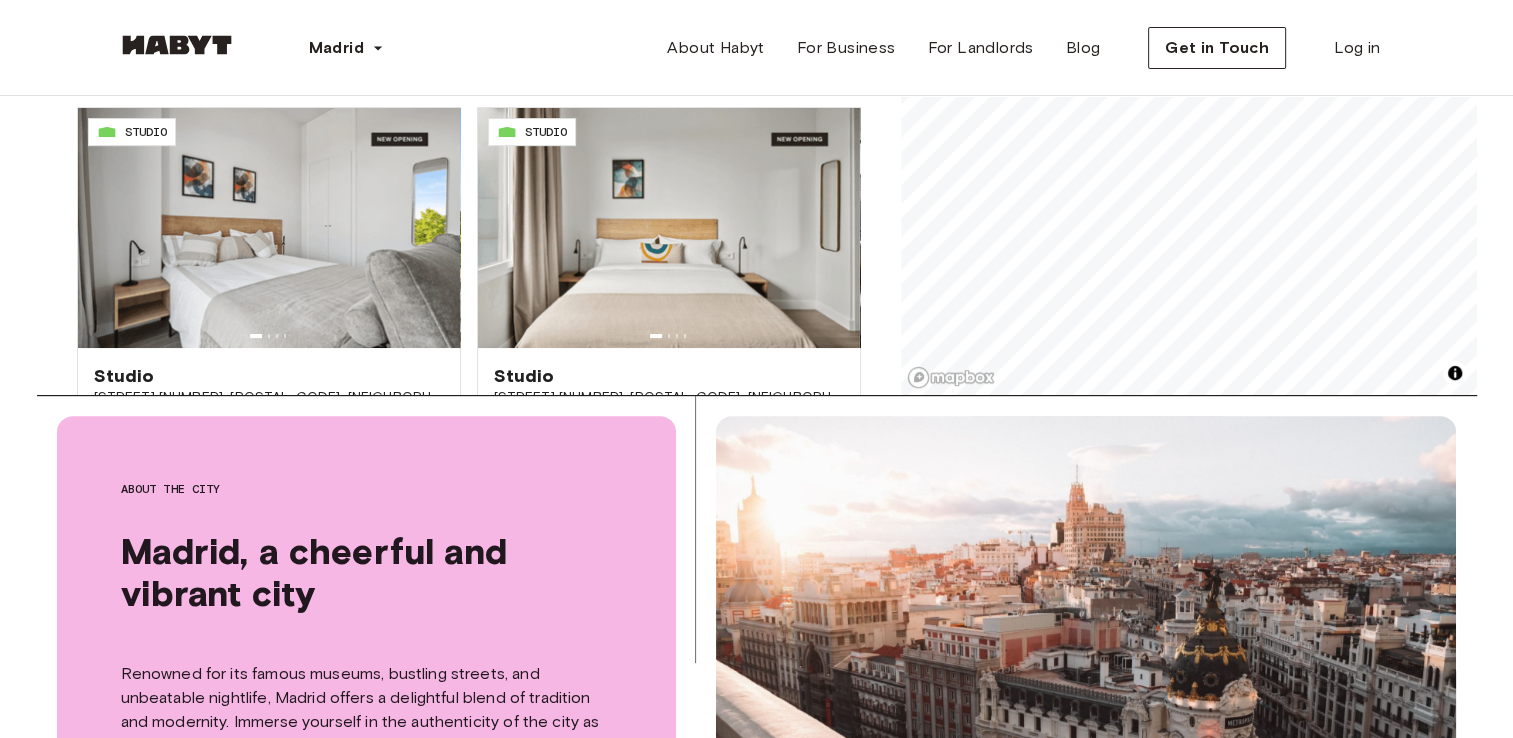 scroll, scrollTop: 0, scrollLeft: 0, axis: both 